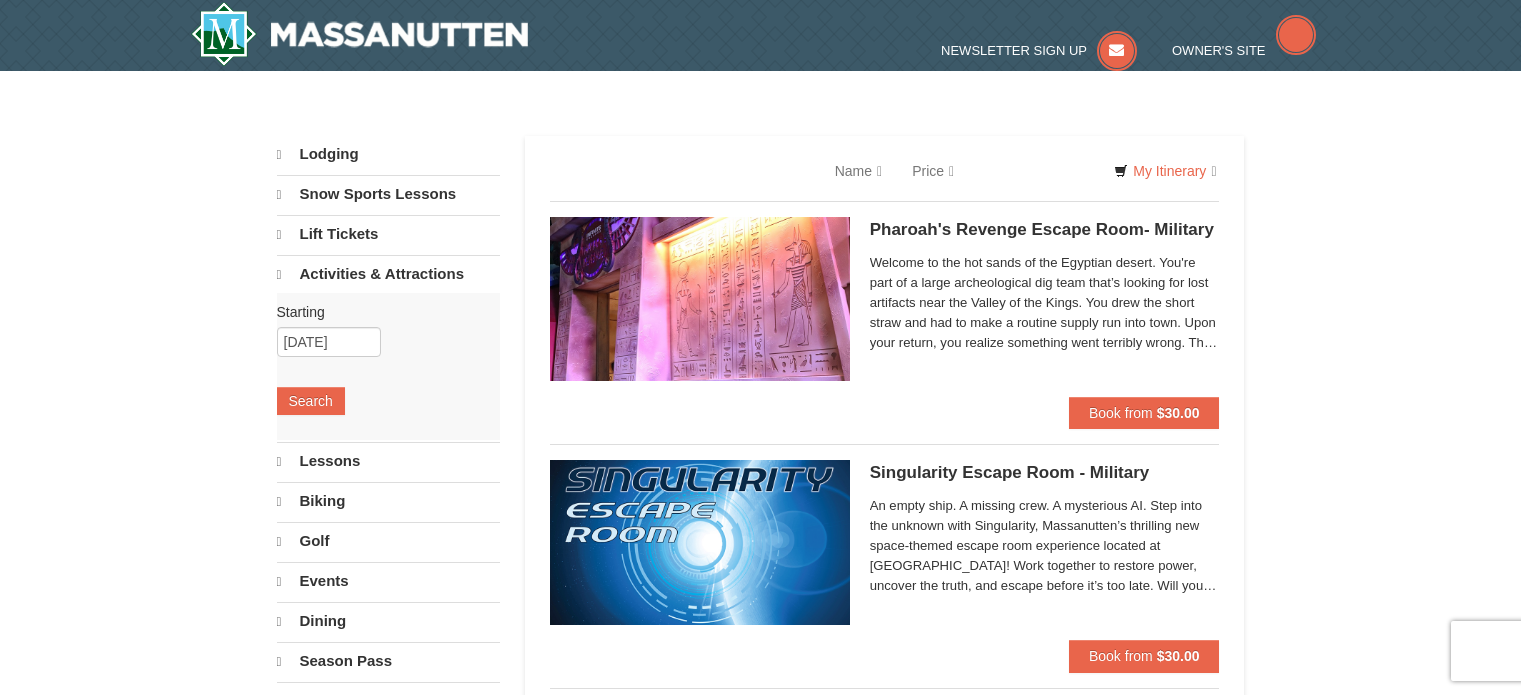 scroll, scrollTop: 0, scrollLeft: 0, axis: both 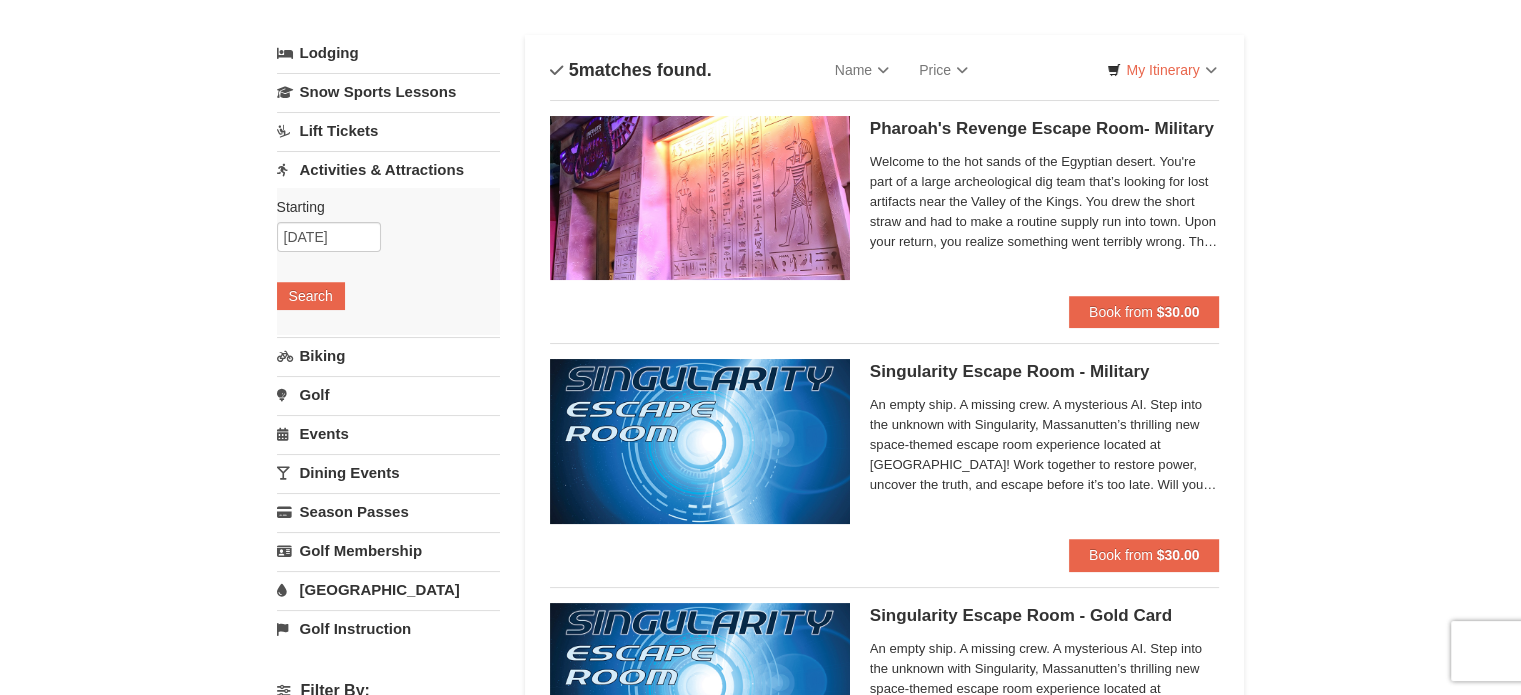 drag, startPoint x: 0, startPoint y: 0, endPoint x: 1532, endPoint y: 162, distance: 1540.5415 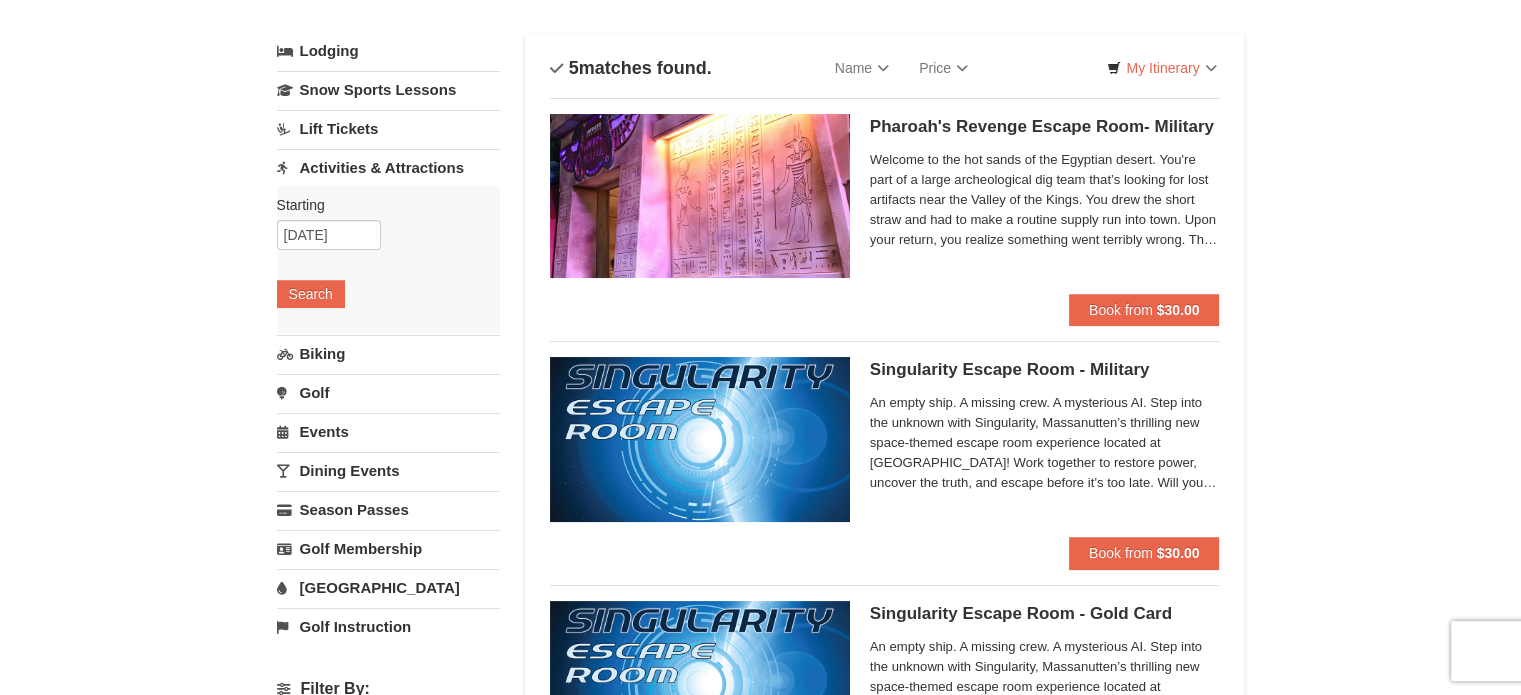 click on "Activities & Attractions" at bounding box center [388, 167] 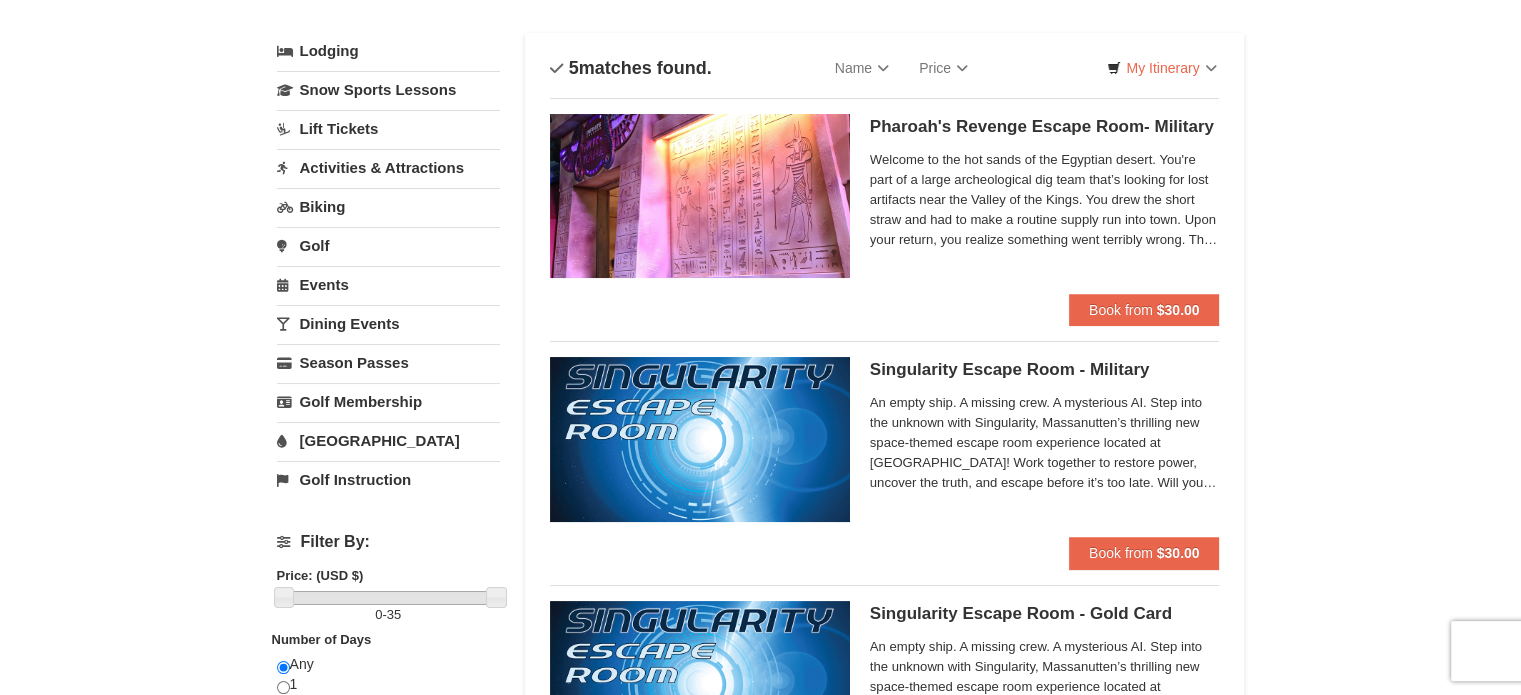 click on "Activities & Attractions" at bounding box center (388, 167) 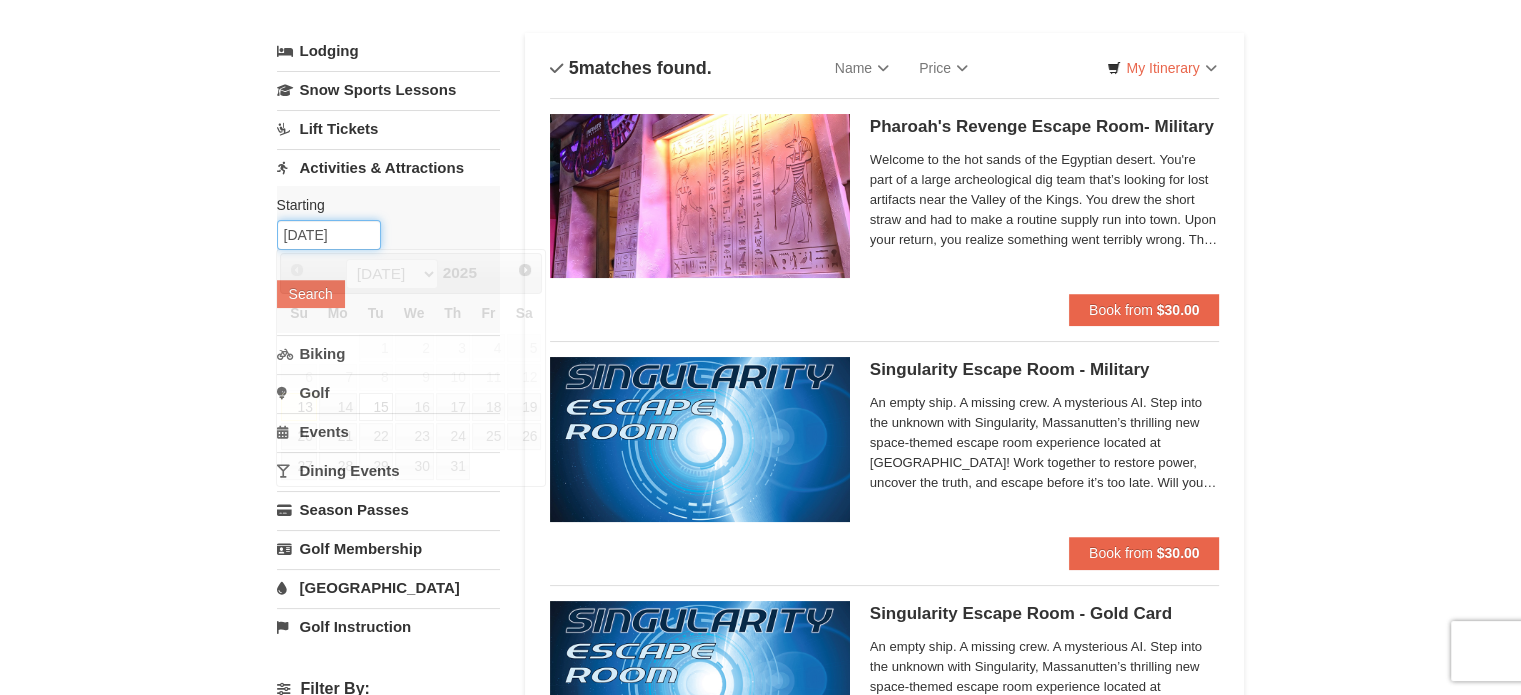 click on "07/15/2025" at bounding box center (329, 235) 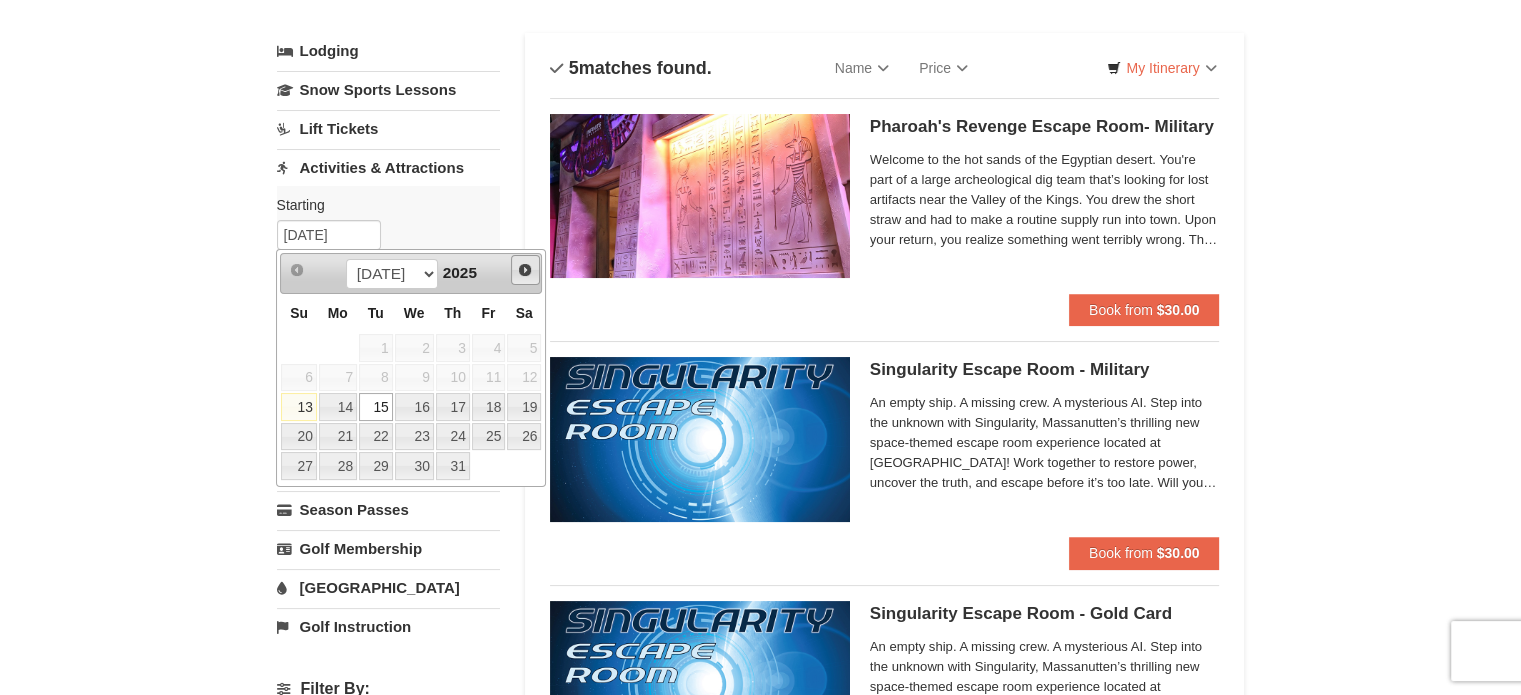 click on "Next" at bounding box center (525, 270) 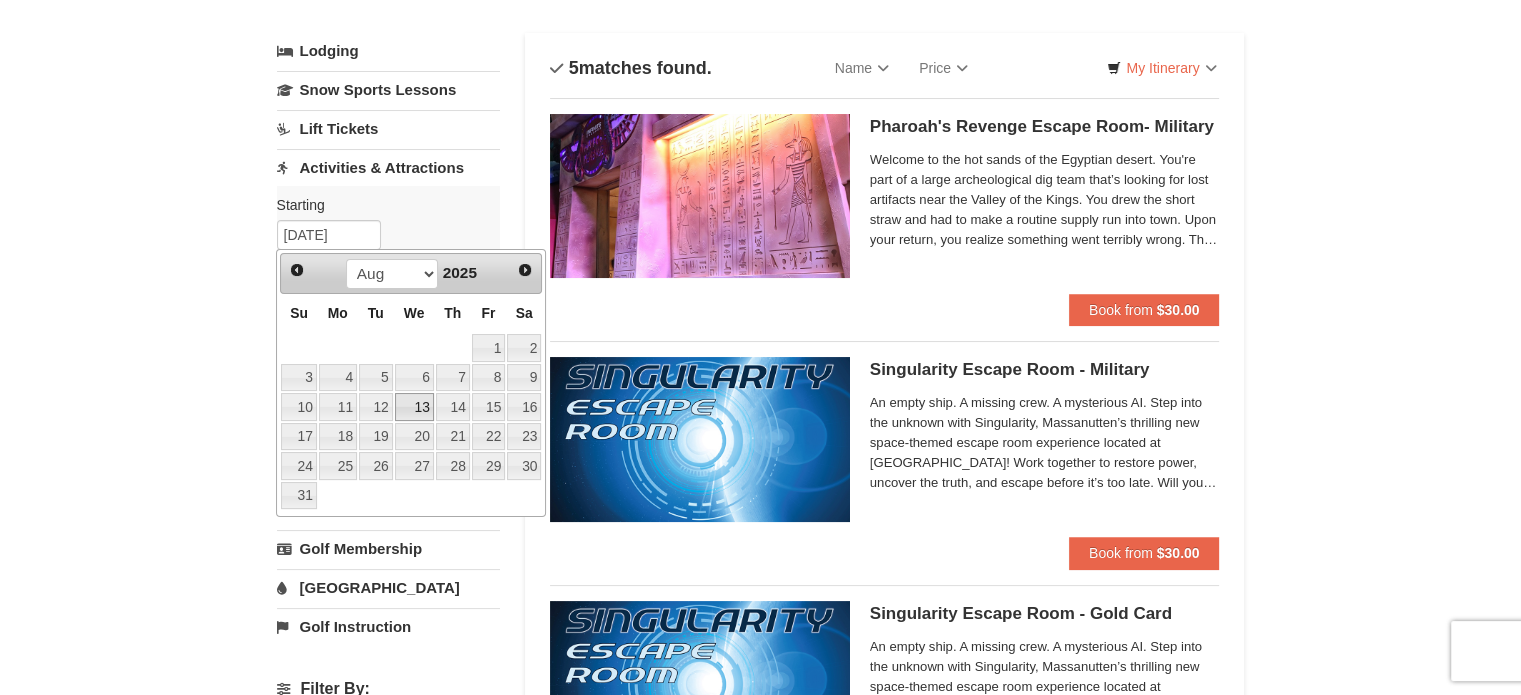 click on "13" at bounding box center [414, 407] 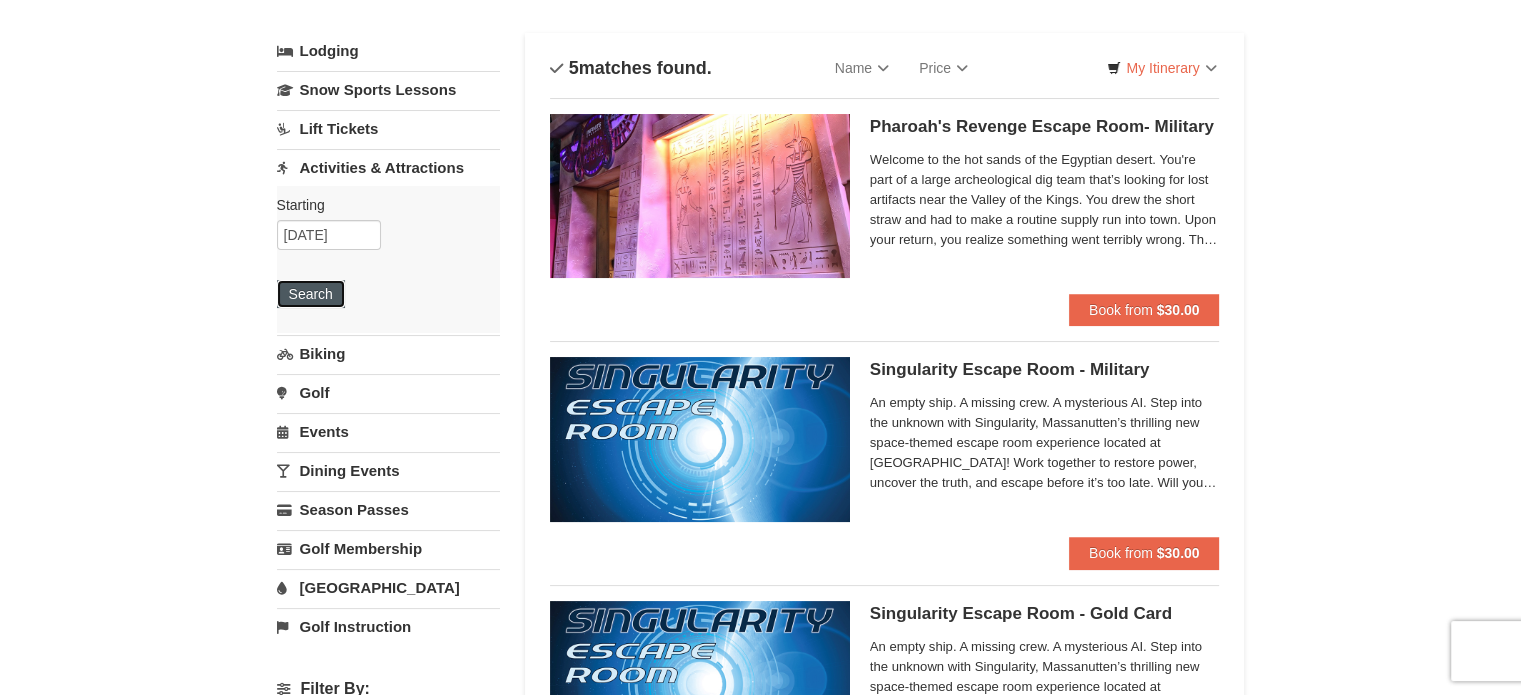click on "Search" at bounding box center [311, 294] 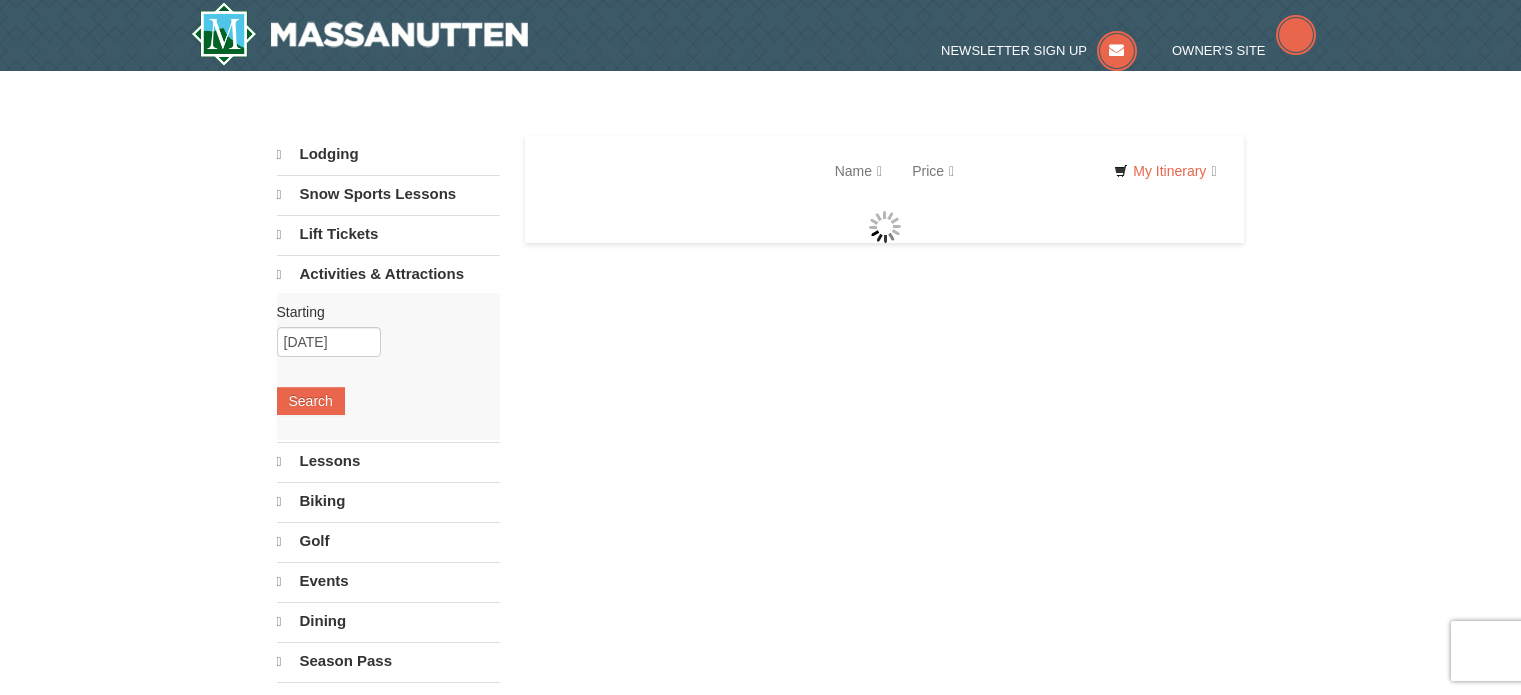 scroll, scrollTop: 0, scrollLeft: 0, axis: both 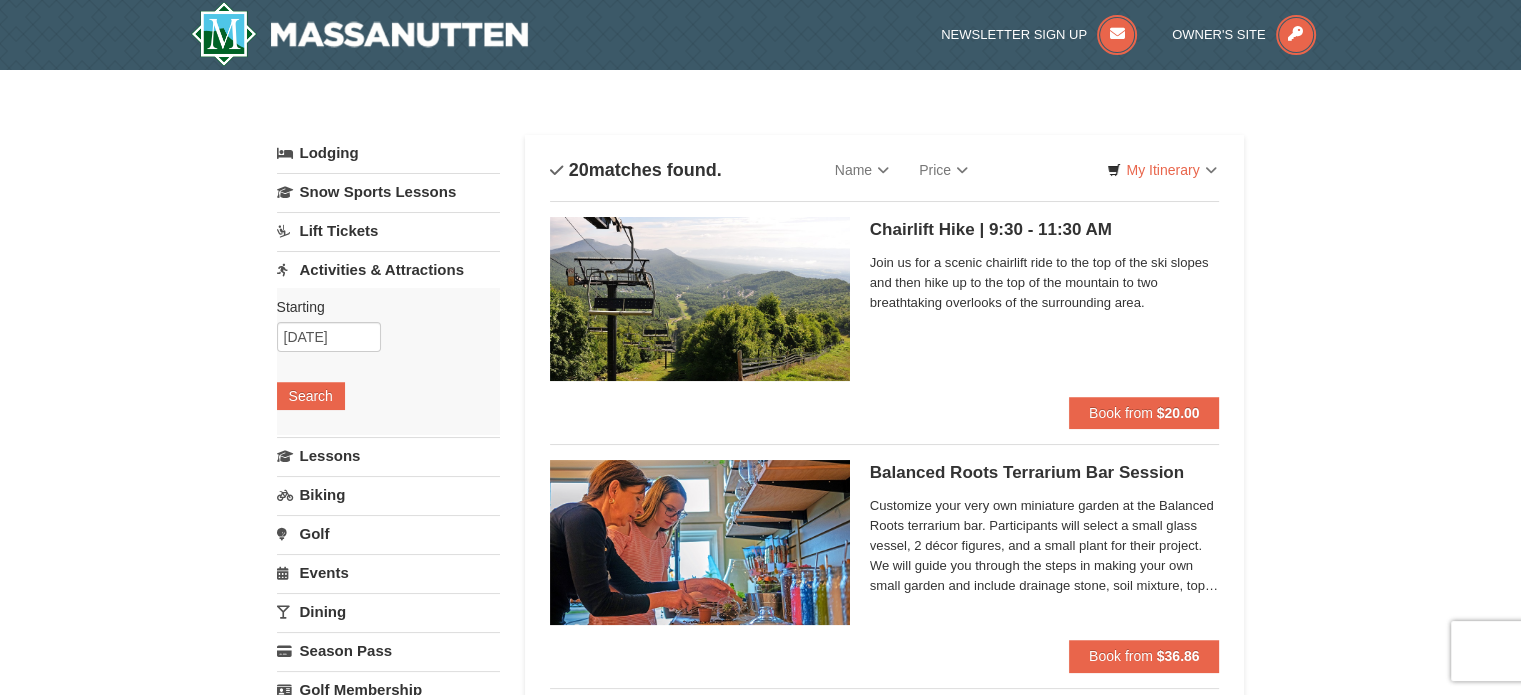 select on "7" 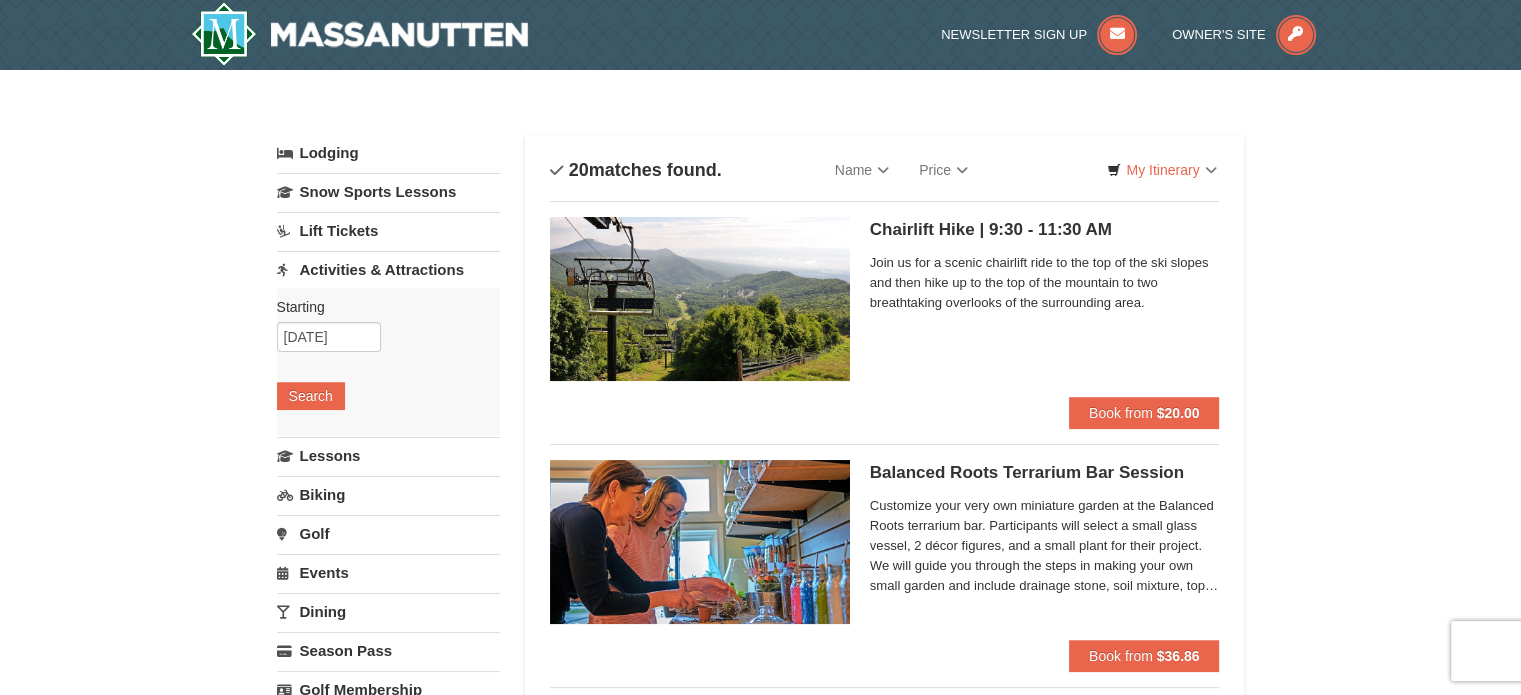 scroll, scrollTop: 0, scrollLeft: 0, axis: both 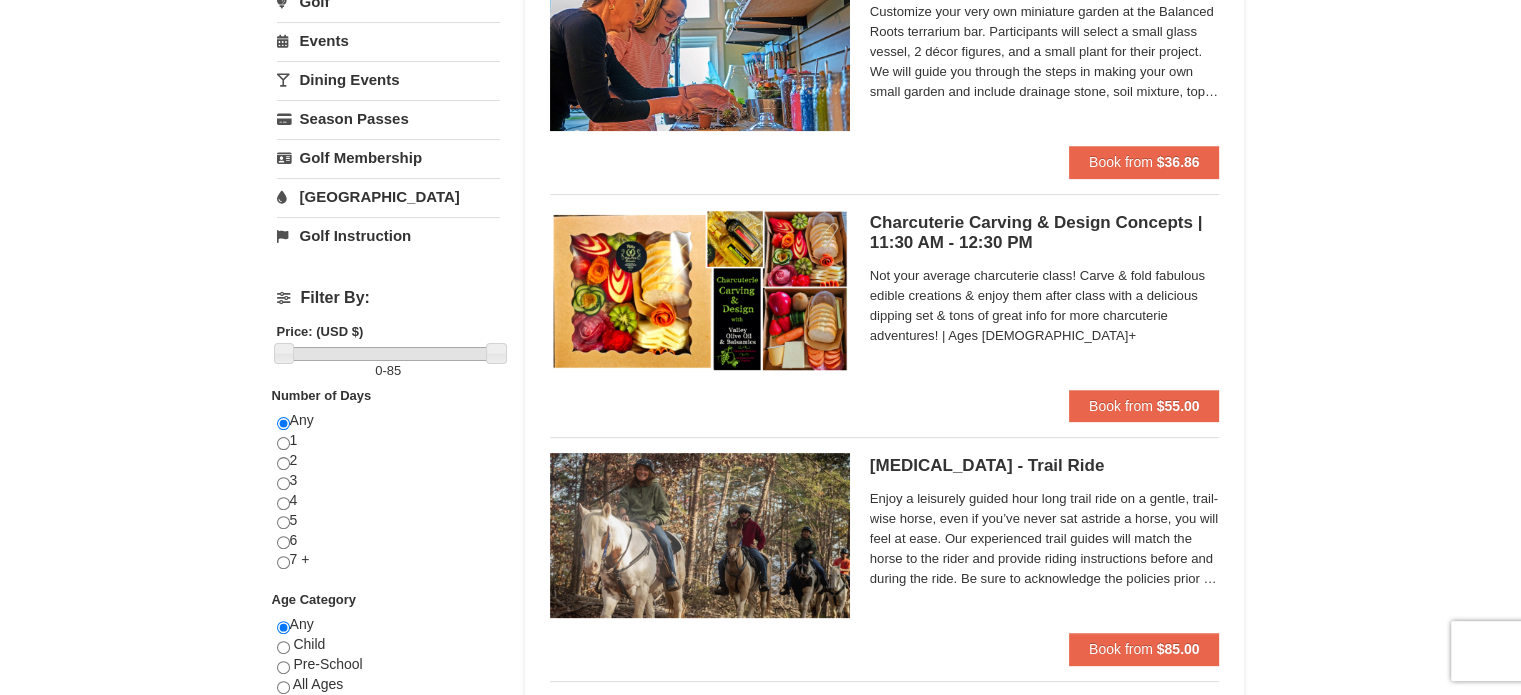 drag, startPoint x: 1531, startPoint y: 66, endPoint x: 1535, endPoint y: 124, distance: 58.137768 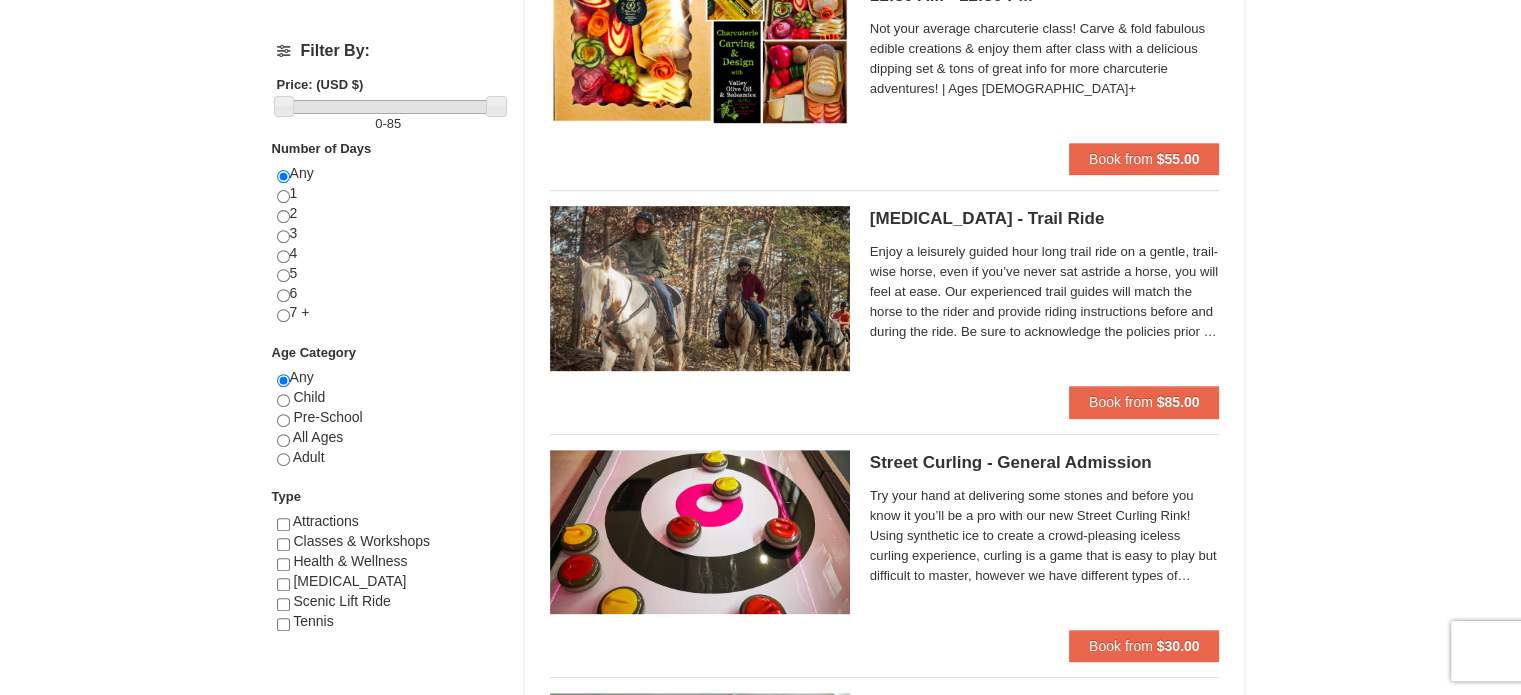 scroll, scrollTop: 788, scrollLeft: 0, axis: vertical 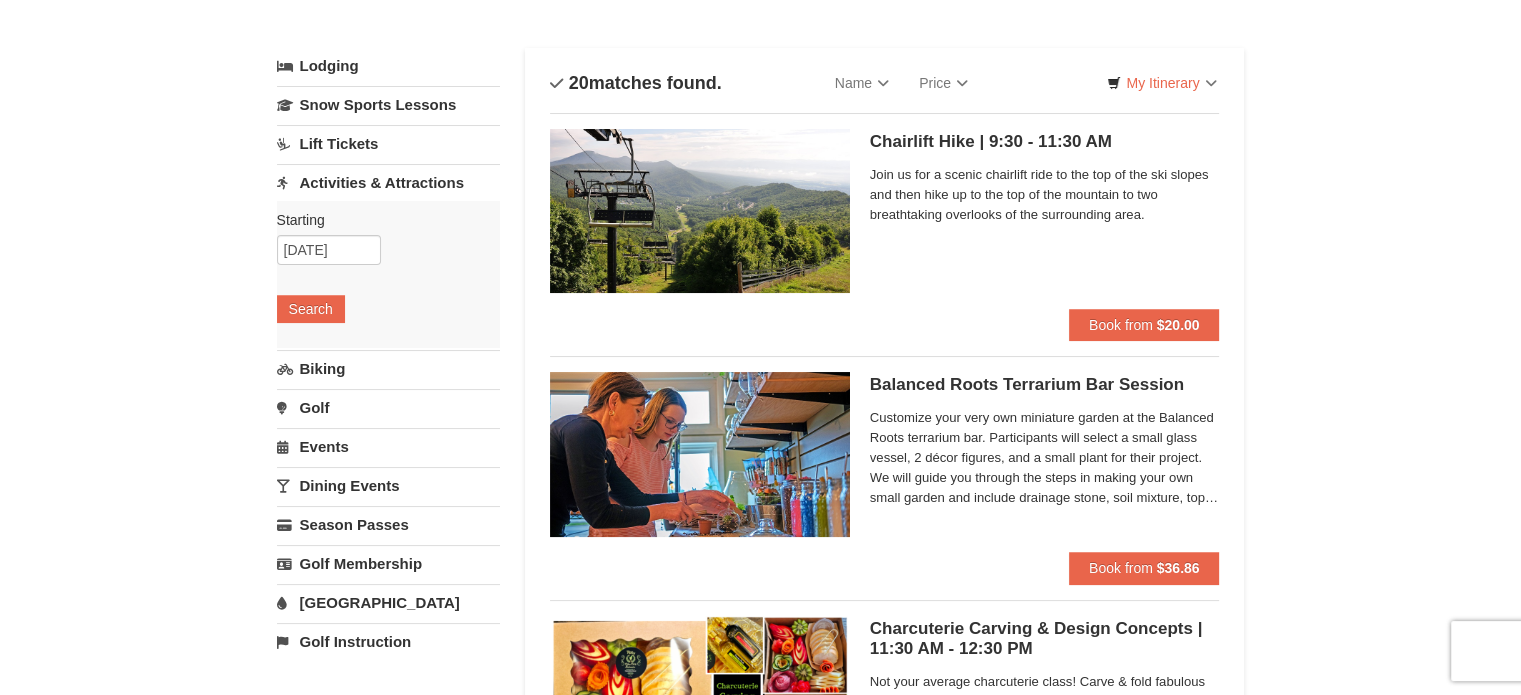 click on "[GEOGRAPHIC_DATA]" at bounding box center [388, 602] 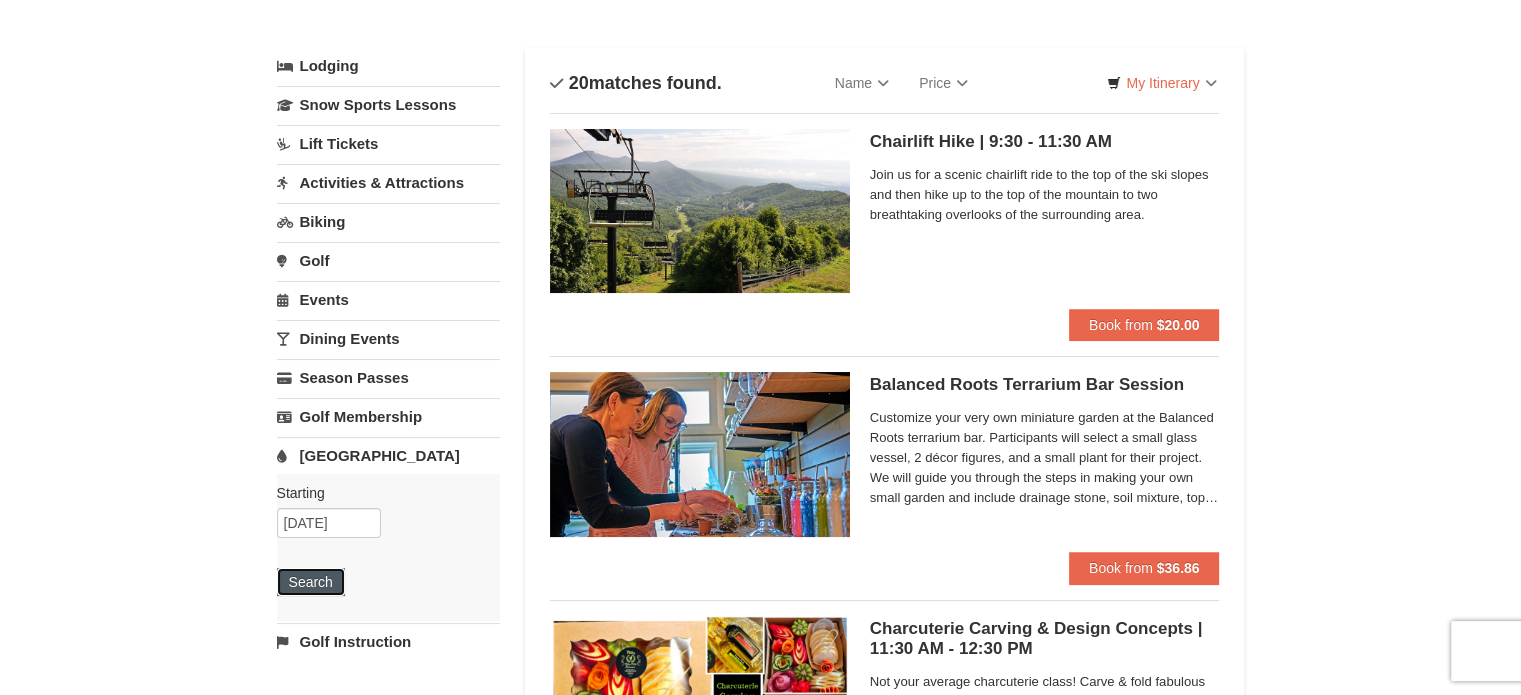 click on "Search" at bounding box center (311, 582) 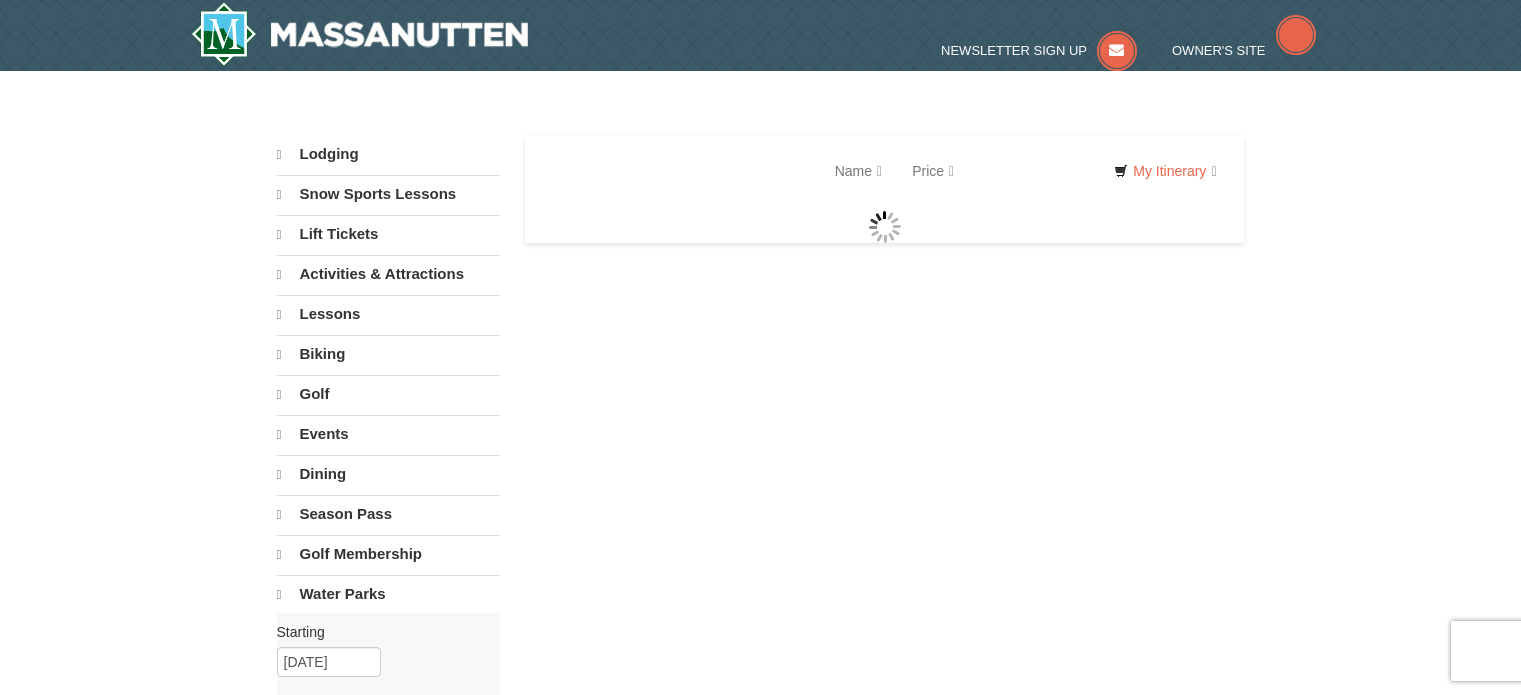 scroll, scrollTop: 0, scrollLeft: 0, axis: both 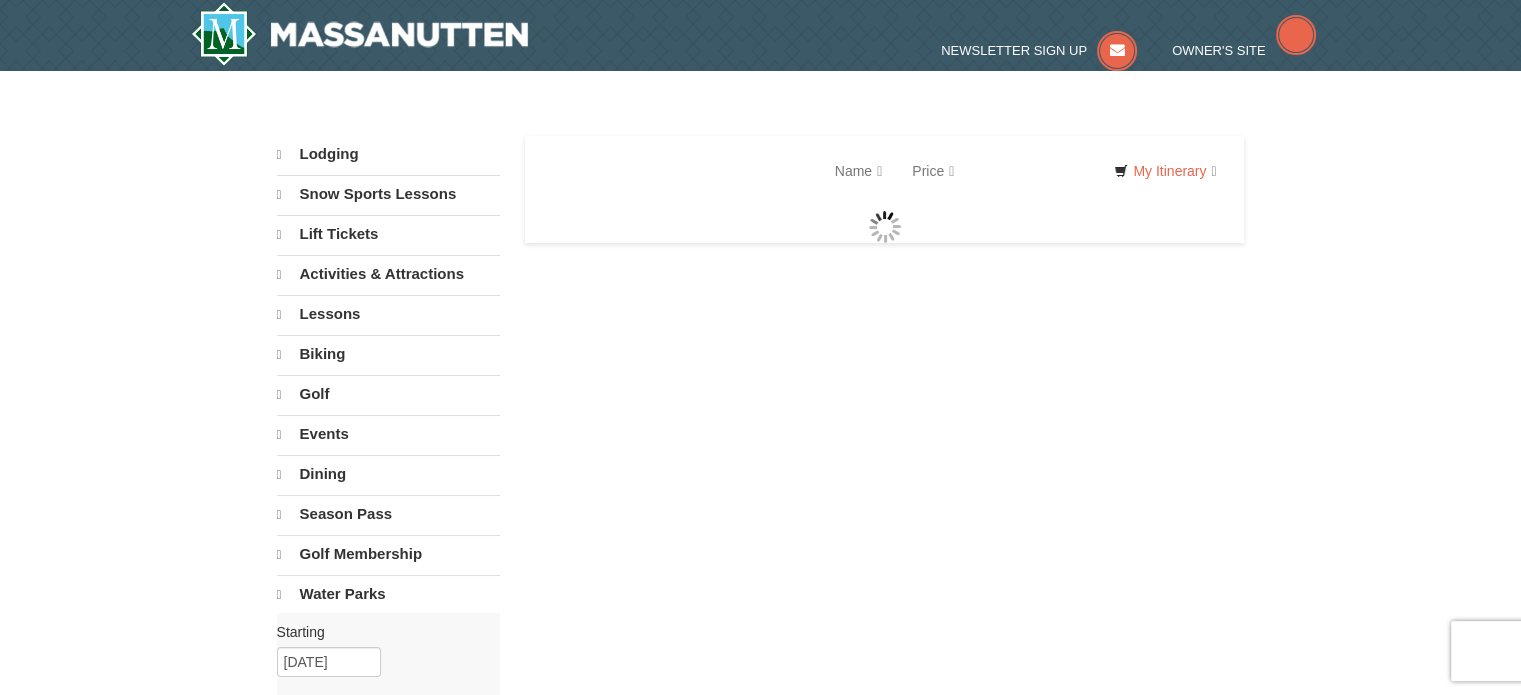 select on "7" 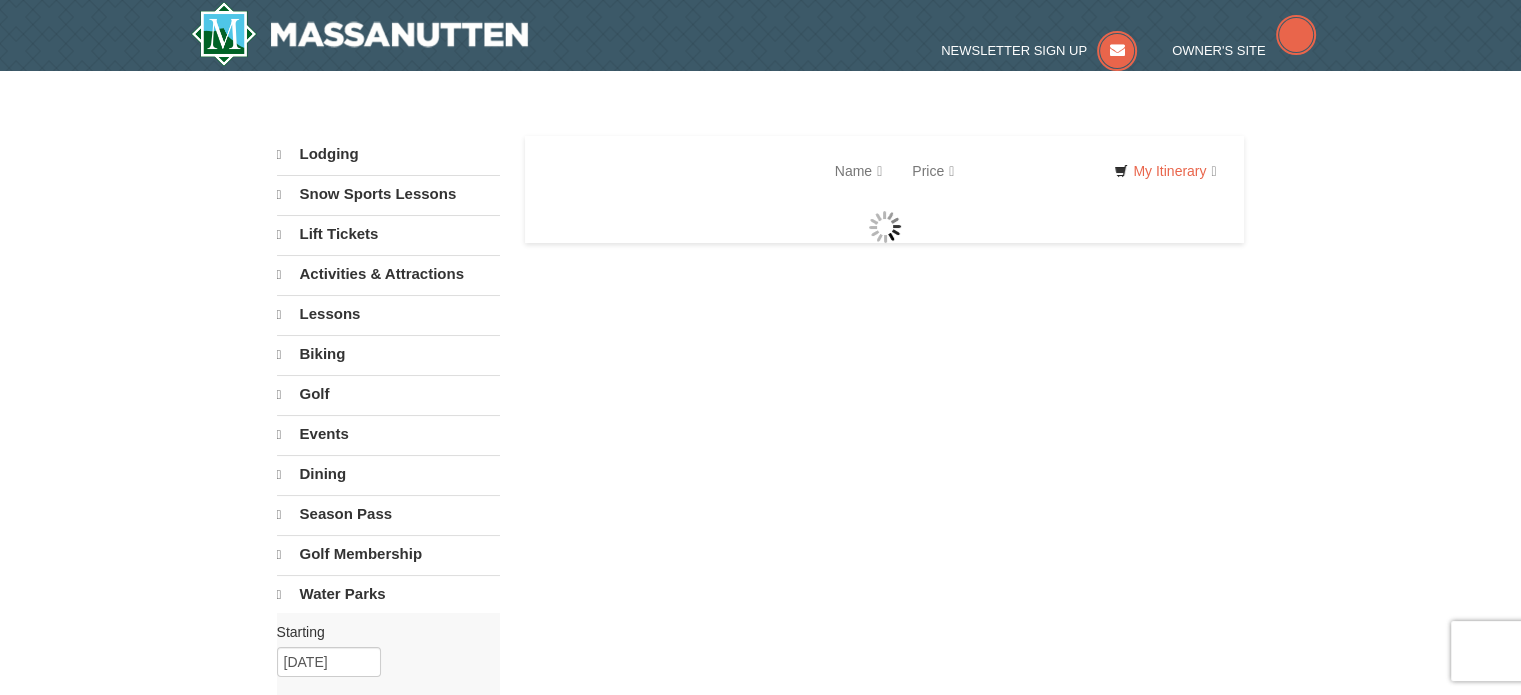 select on "7" 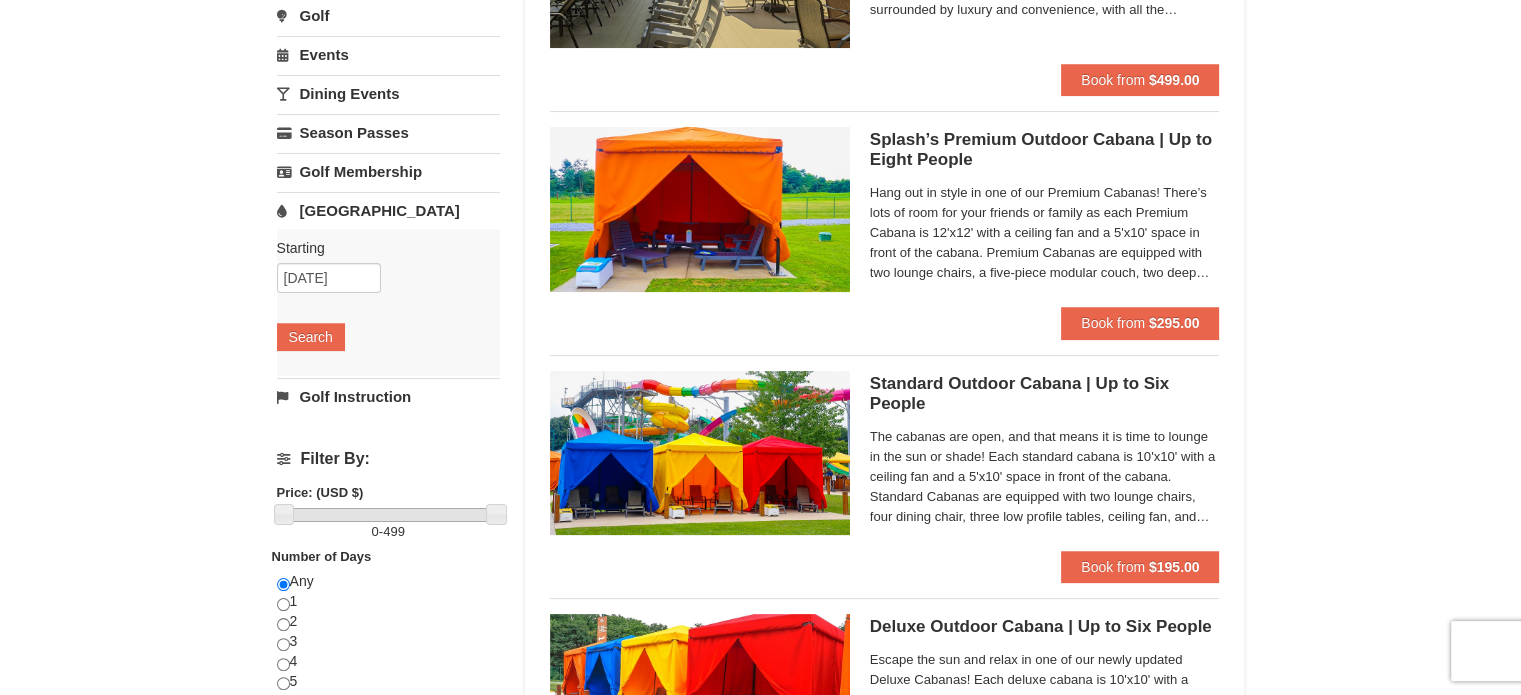 scroll, scrollTop: 336, scrollLeft: 0, axis: vertical 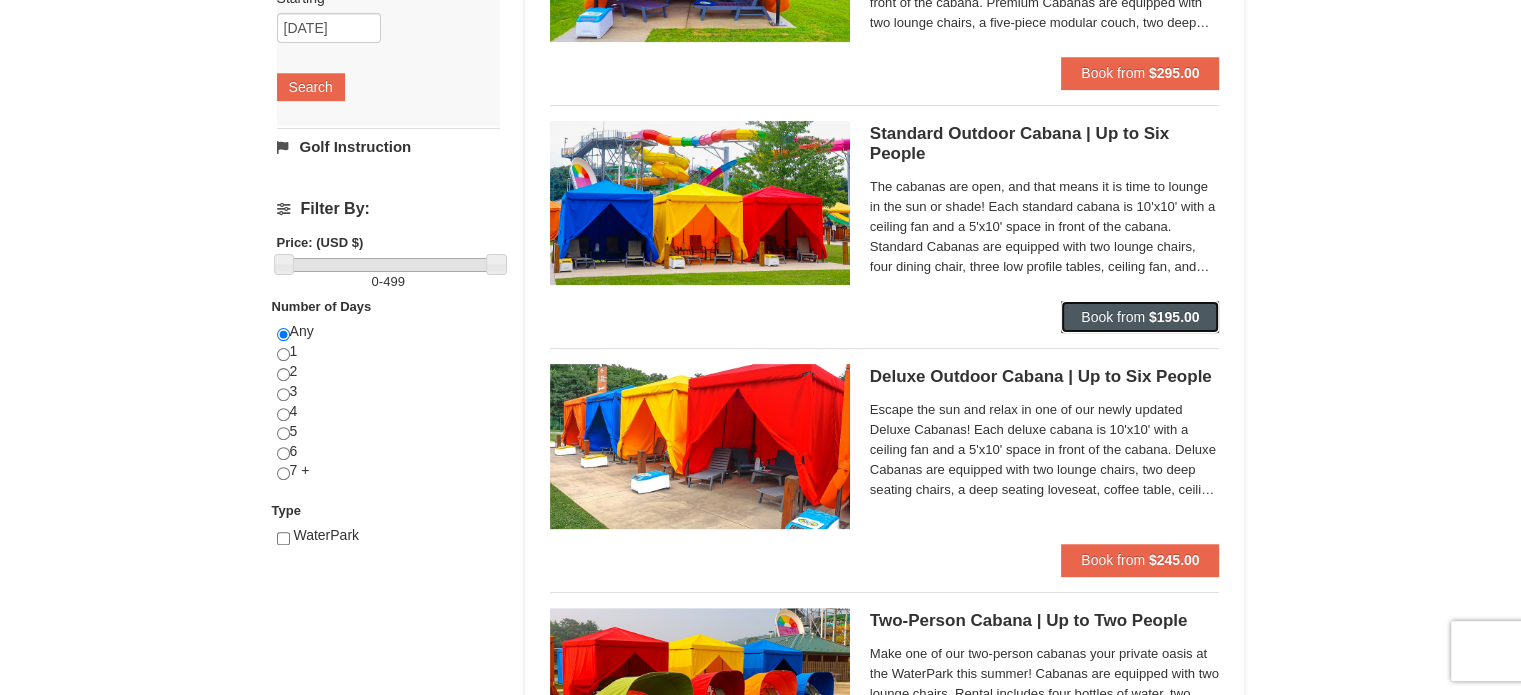 click on "Book from   $195.00" at bounding box center (1140, 317) 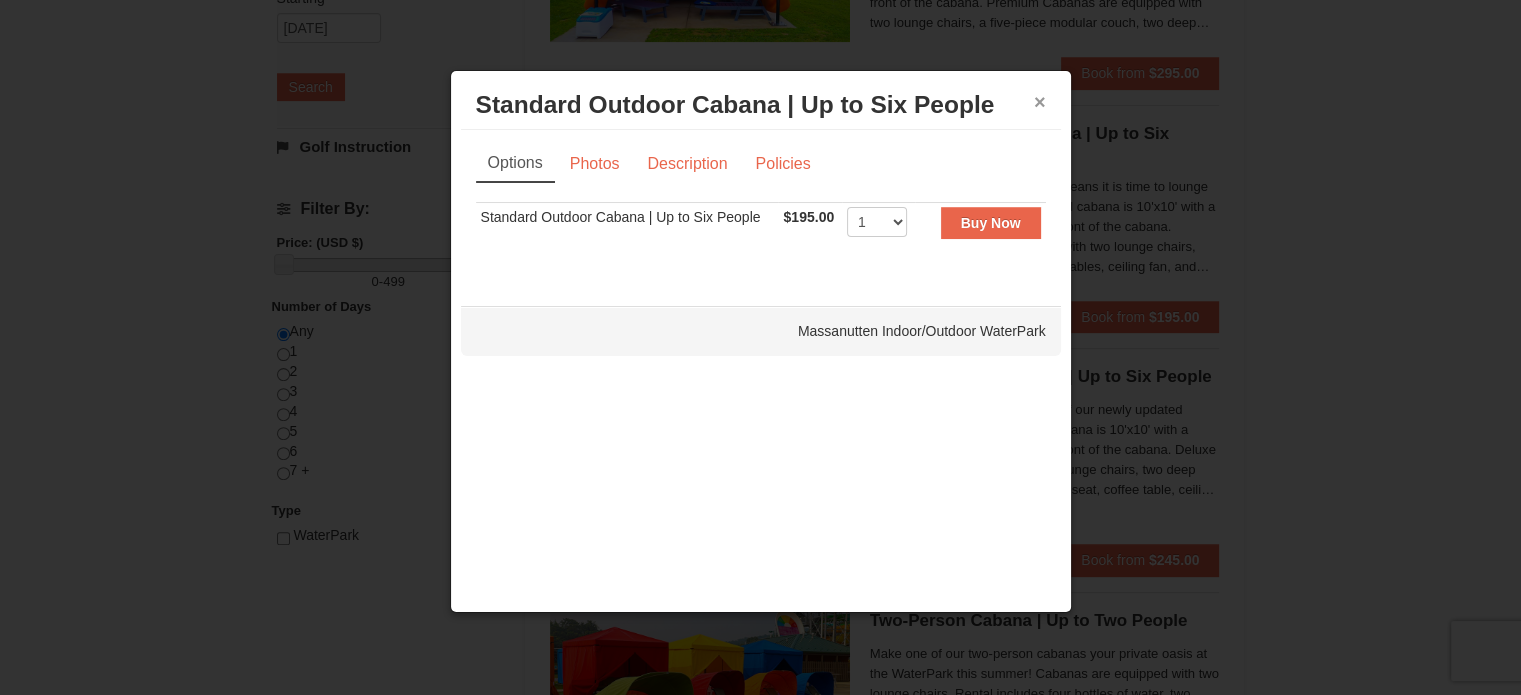 click on "×" at bounding box center (1040, 102) 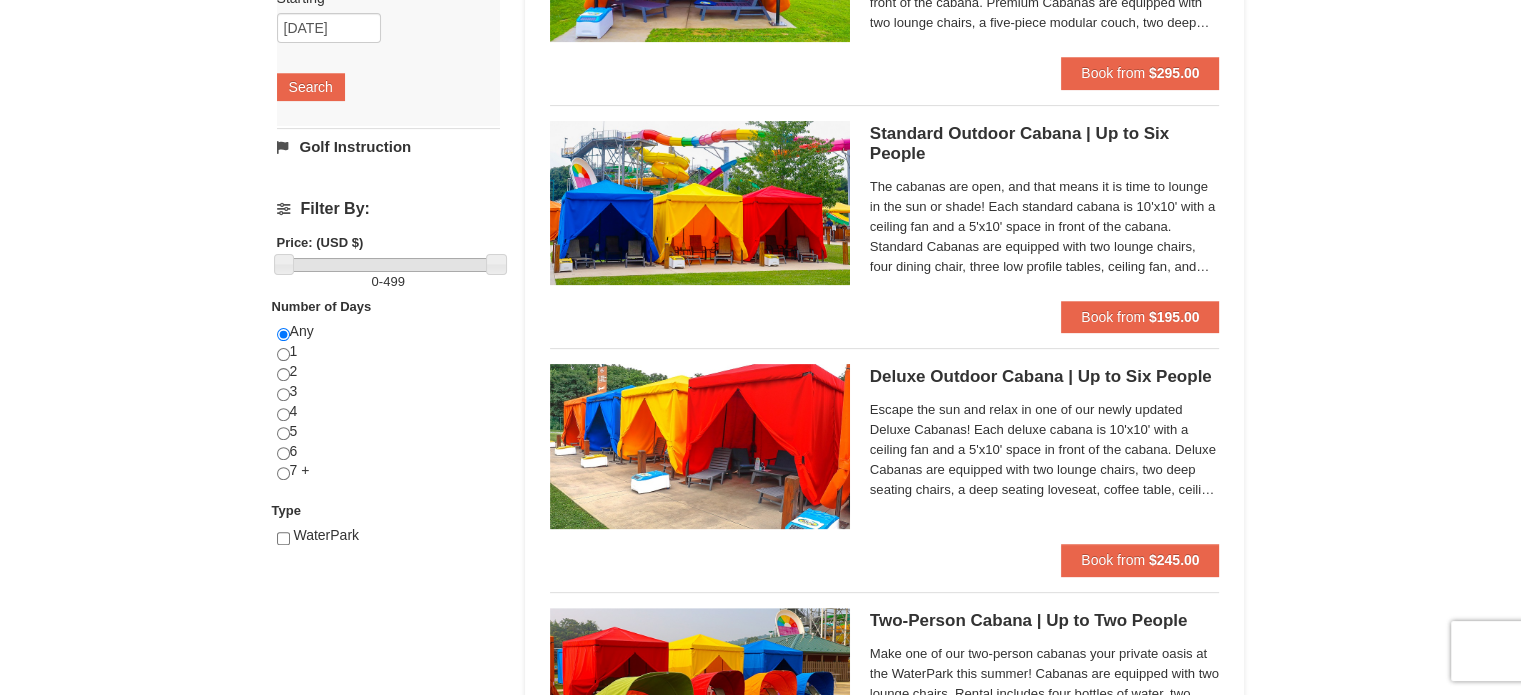 click on "The cabanas are open, and that means it is time to lounge in the sun or shade! Each standard cabana is 10'x10' with a ceiling fan and a 5'x10' space in front of the cabana. Standard Cabanas are equipped with two lounge chairs, four dining chair, three low profile tables, ceiling fan, and electric service. Rental also includes six bottles of water, two WaterPark towels, WaterPark logo tote bag, and service from our friendly cabana hosts. There is a maximum number of six guests per cabana." at bounding box center (1045, 227) 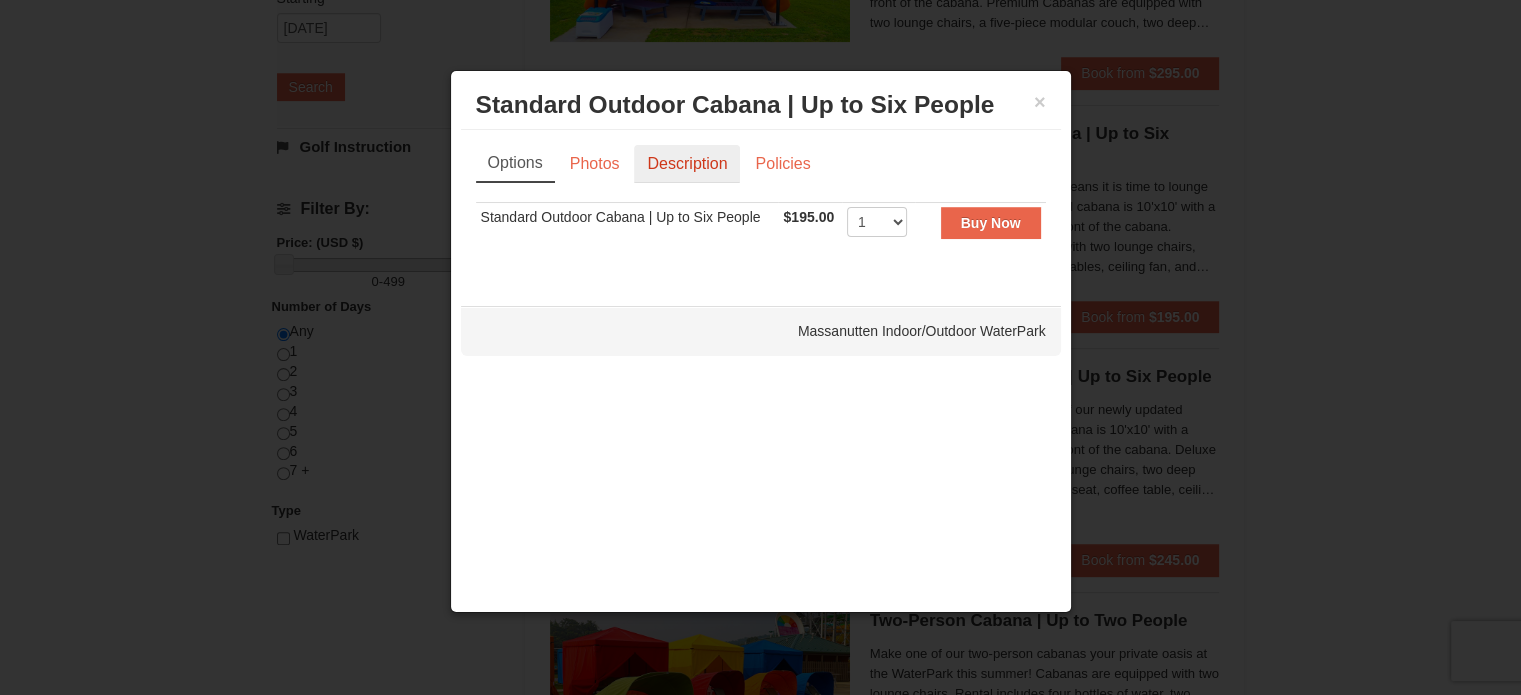 click on "Description" at bounding box center (687, 164) 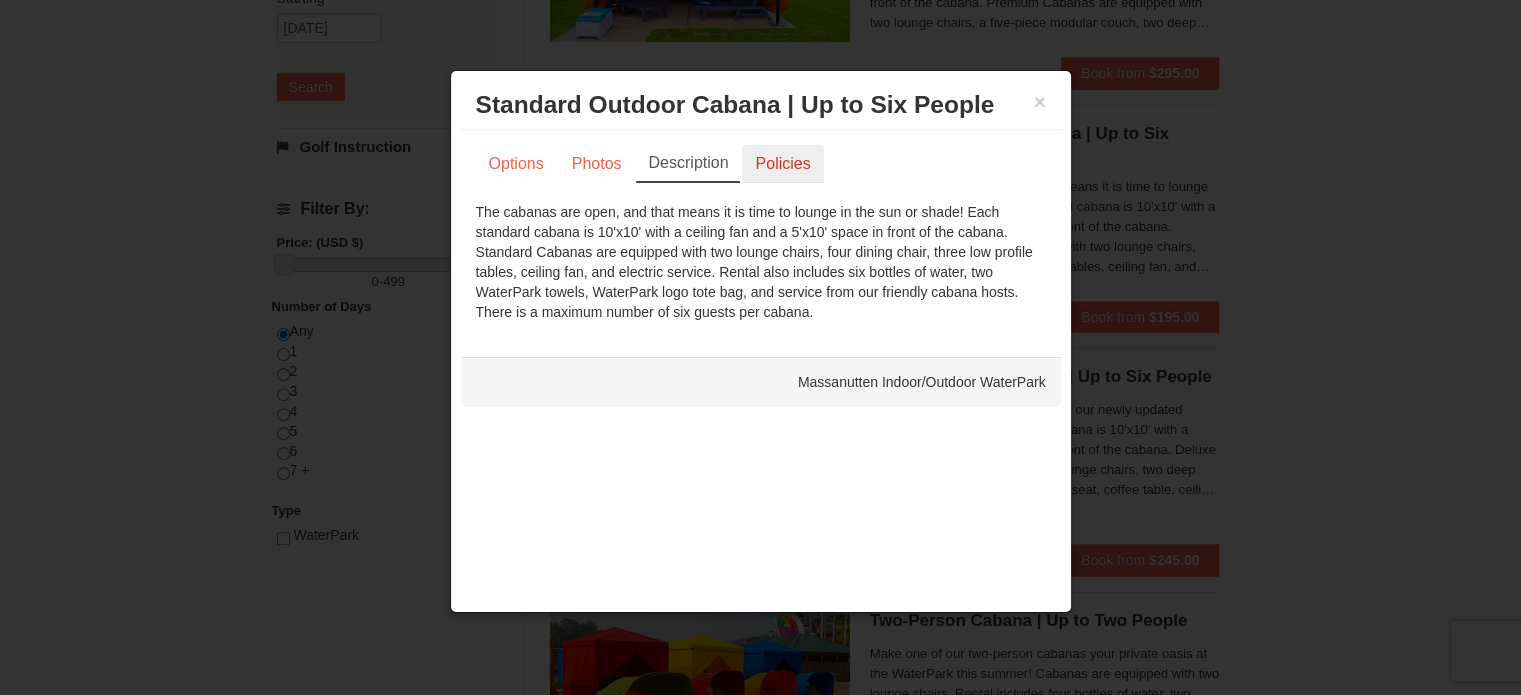click on "Policies" at bounding box center (782, 164) 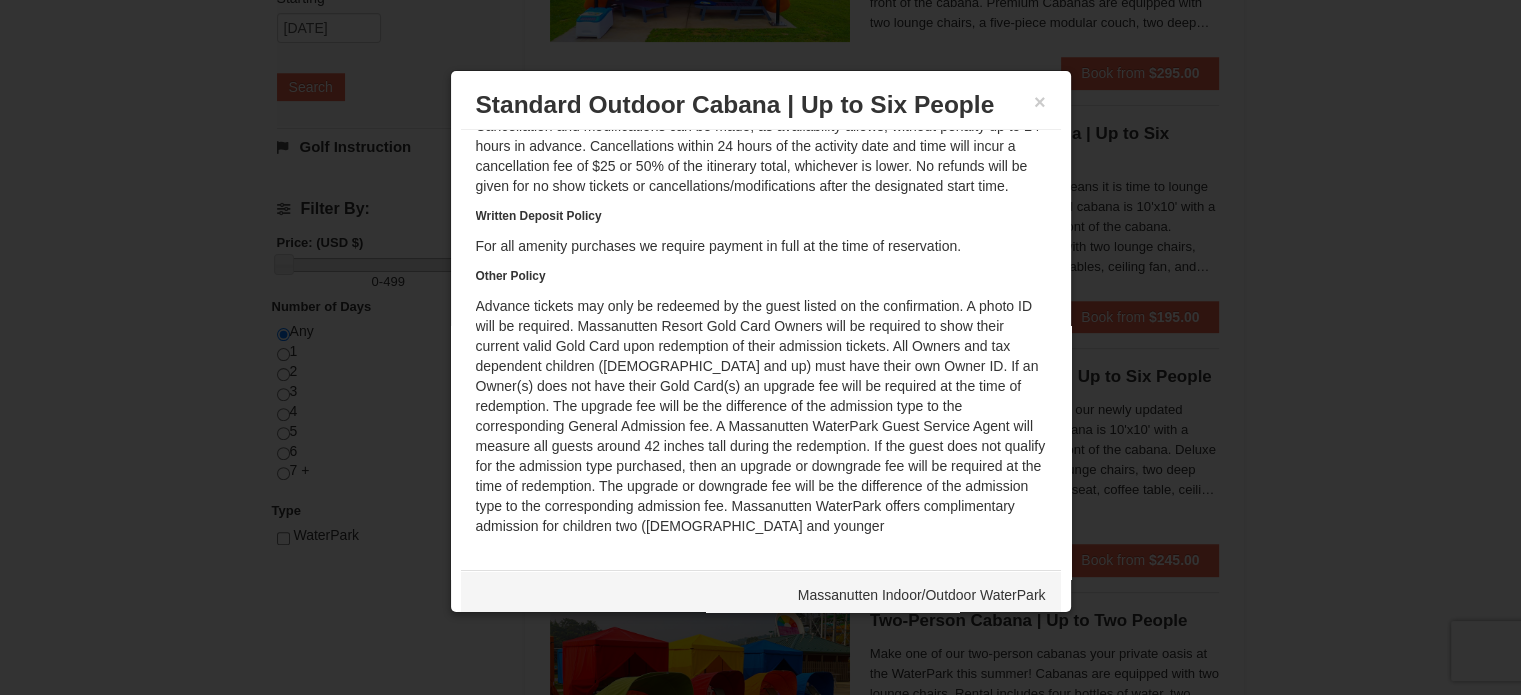 scroll, scrollTop: 145, scrollLeft: 0, axis: vertical 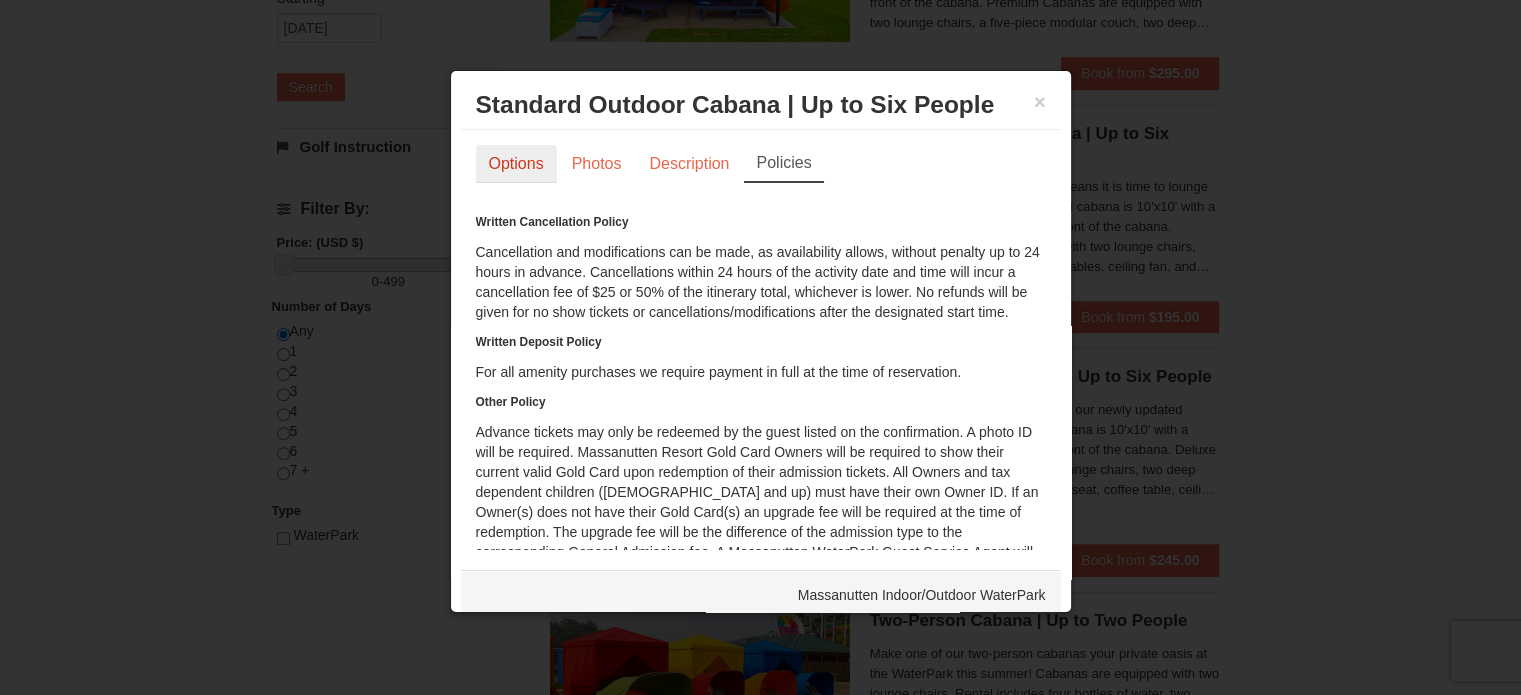 click on "Options" at bounding box center (516, 164) 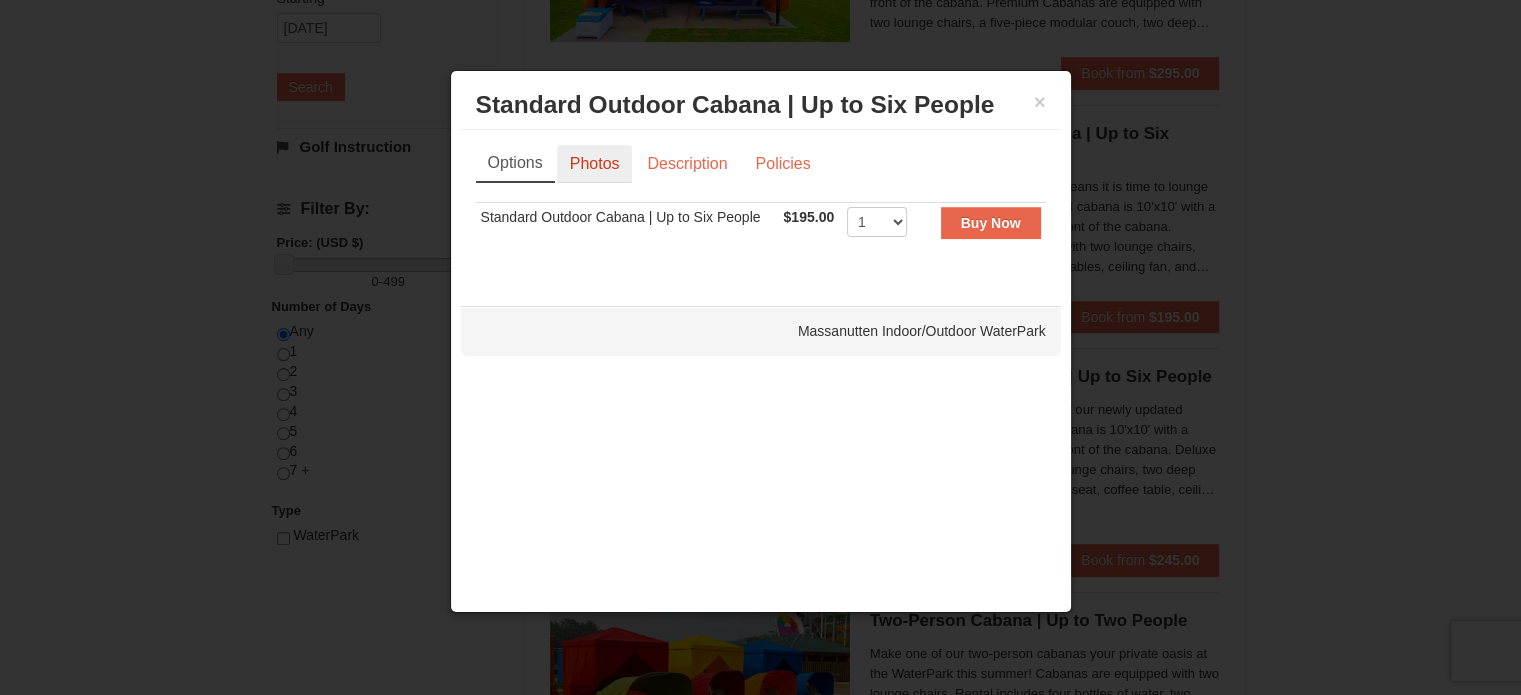 click on "Photos" at bounding box center [595, 164] 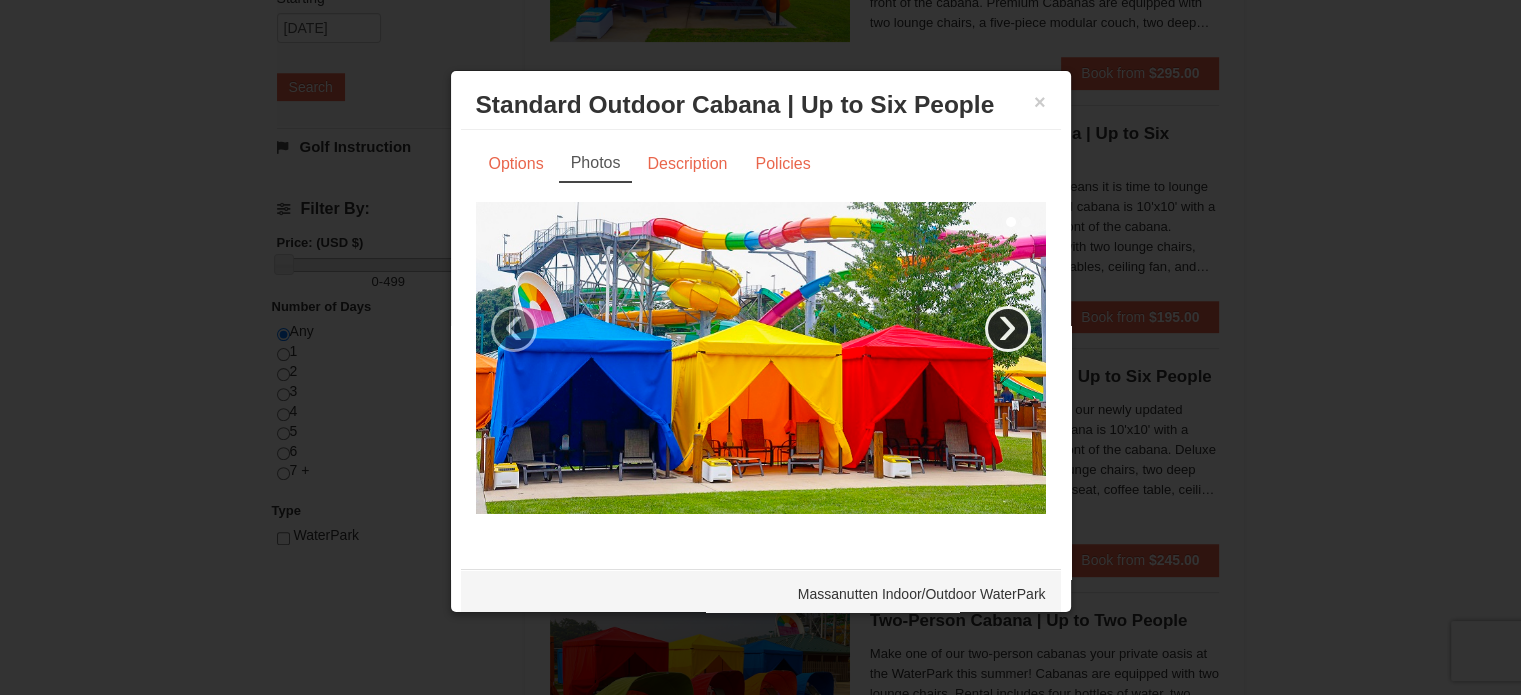 click on "›" at bounding box center (1008, 329) 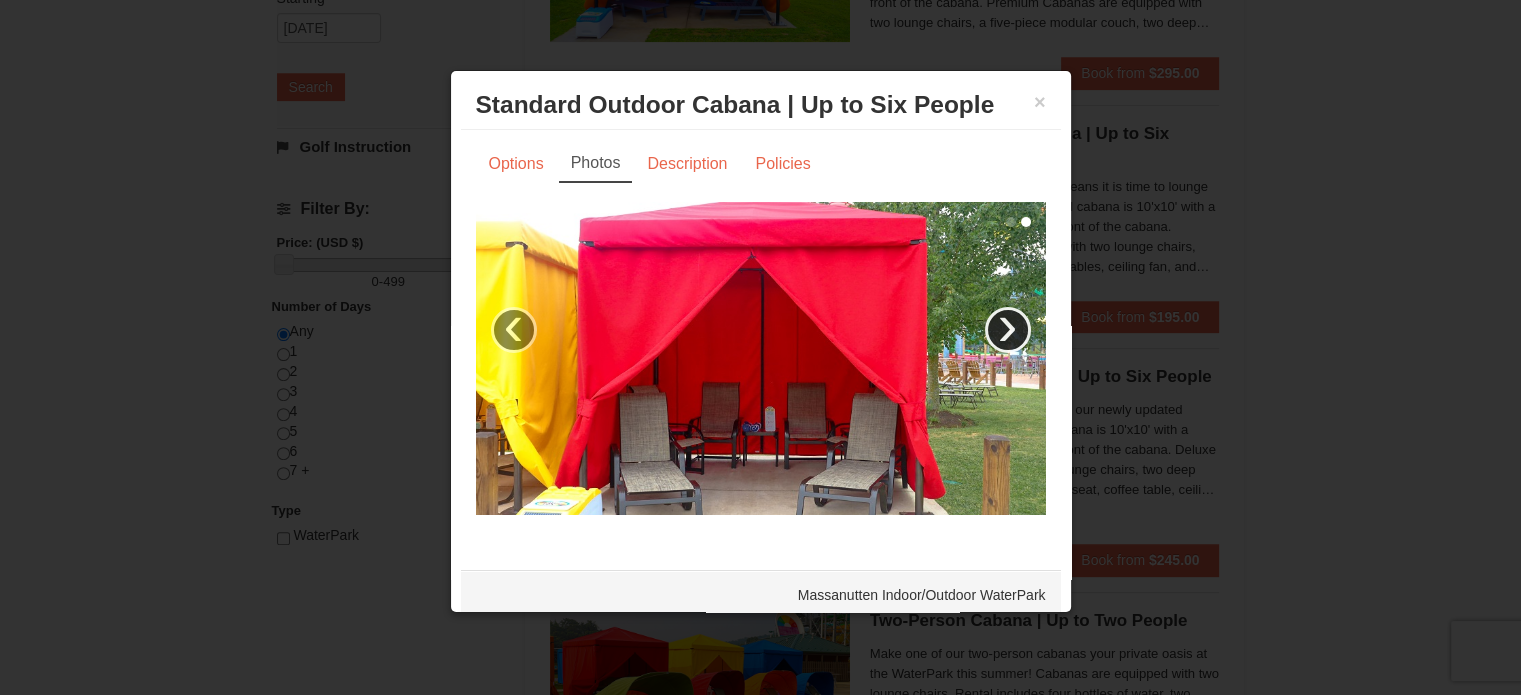 click on "›" at bounding box center [1008, 330] 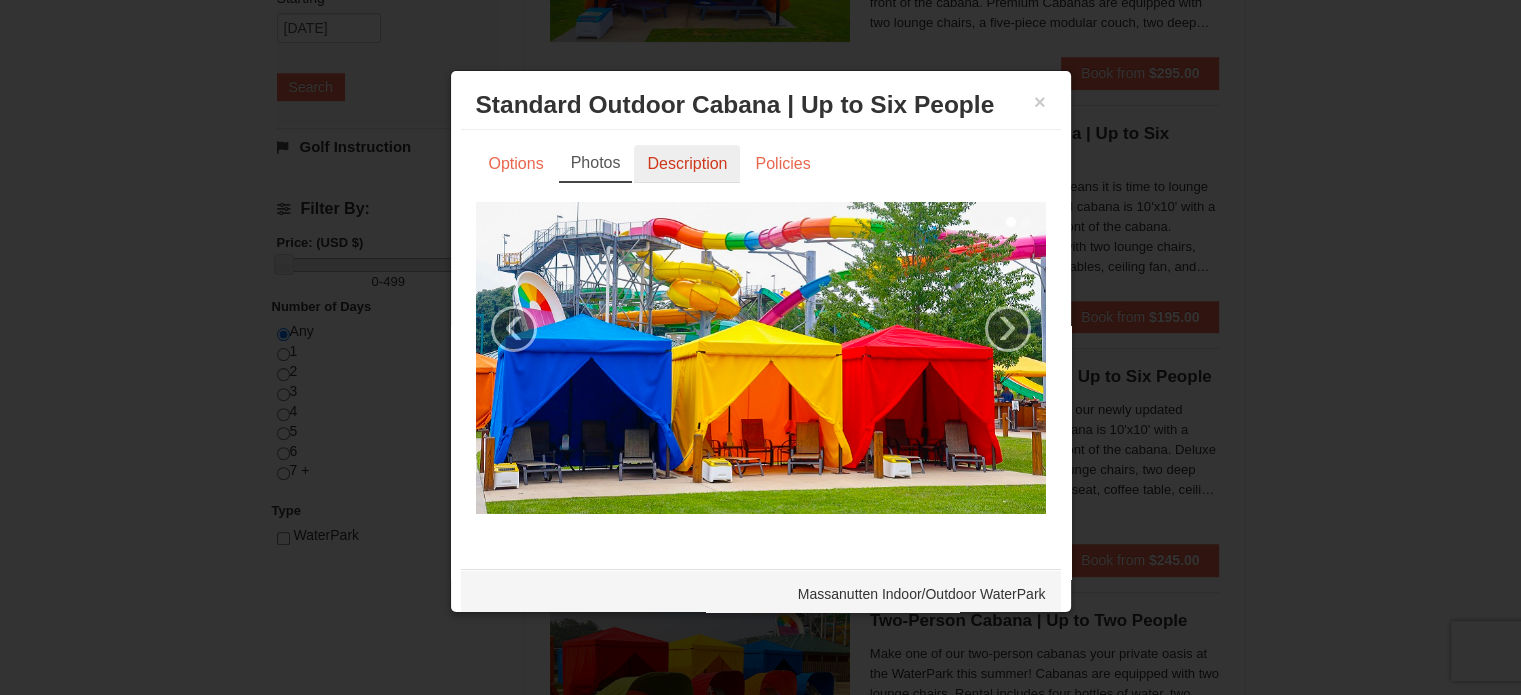 click on "Description" at bounding box center [687, 164] 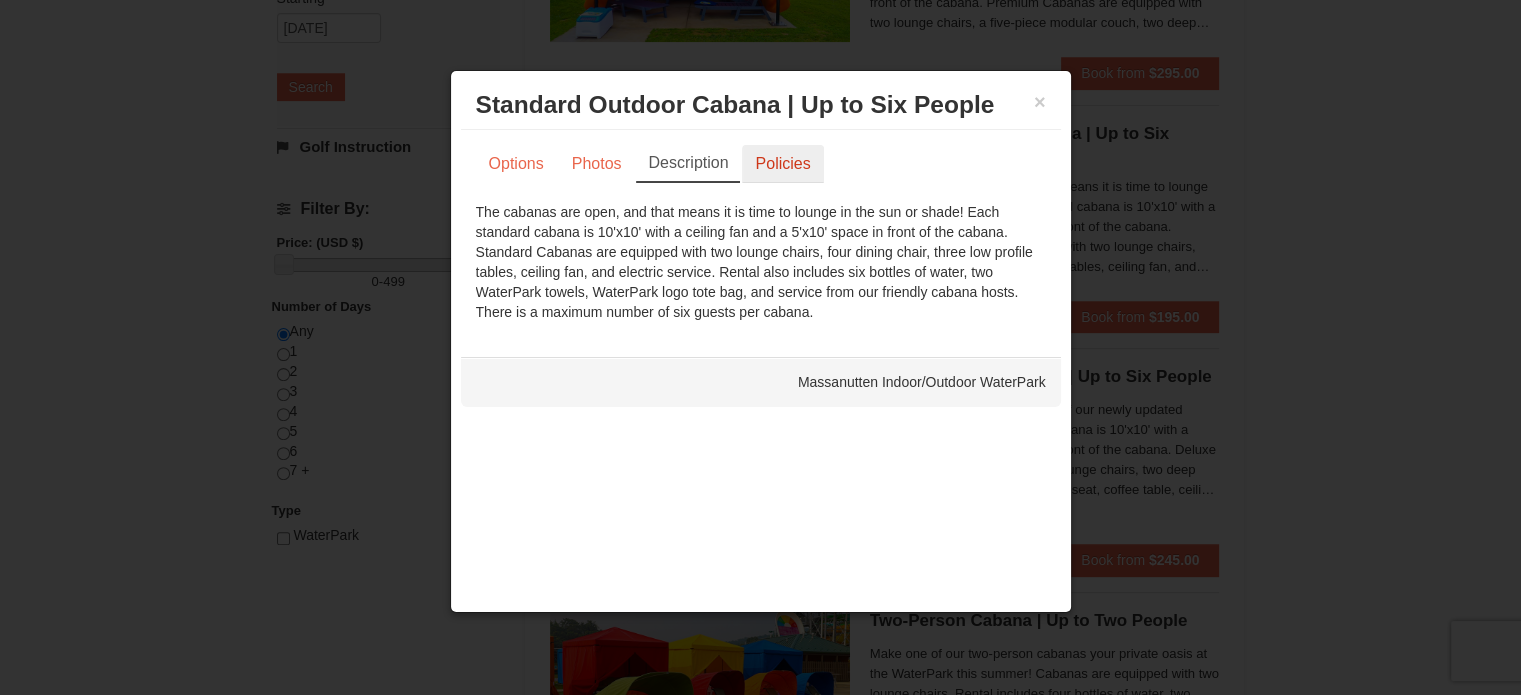 click on "Policies" at bounding box center (782, 164) 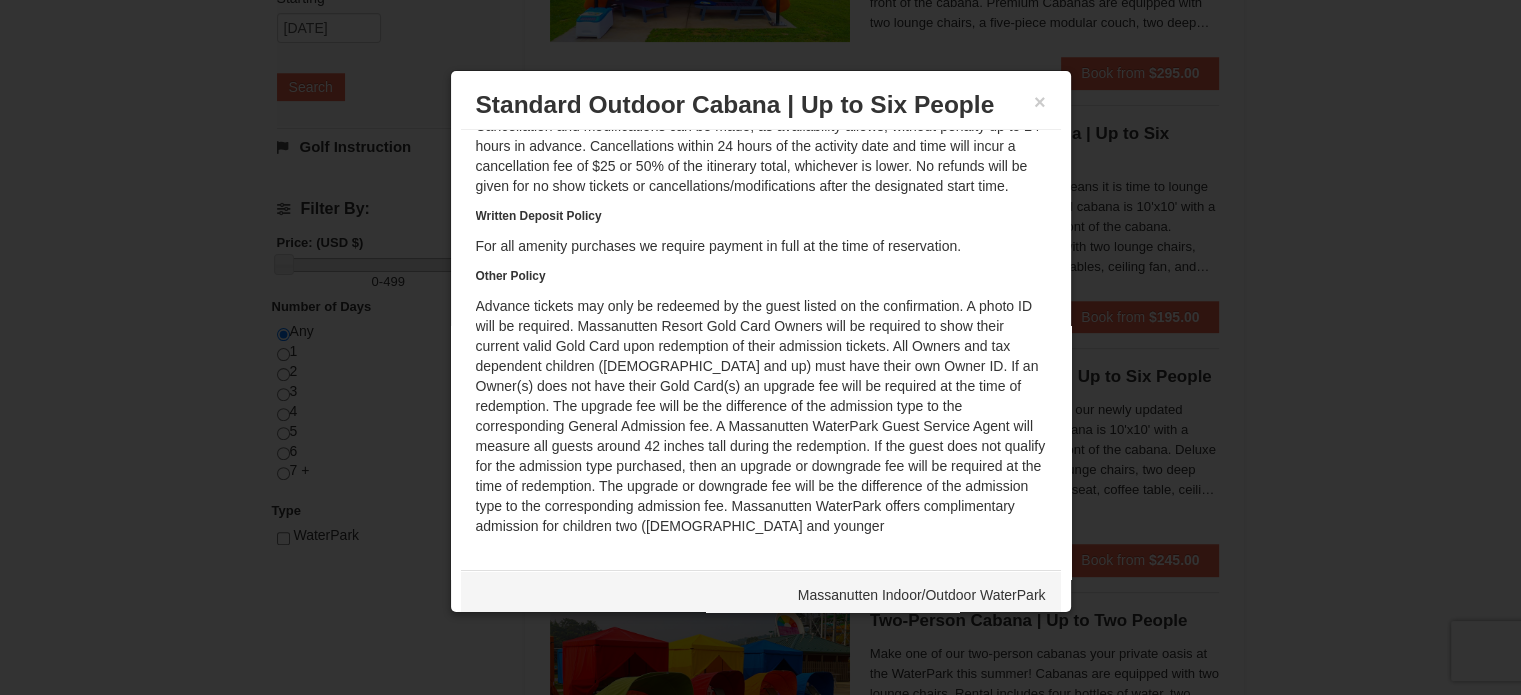 scroll, scrollTop: 145, scrollLeft: 0, axis: vertical 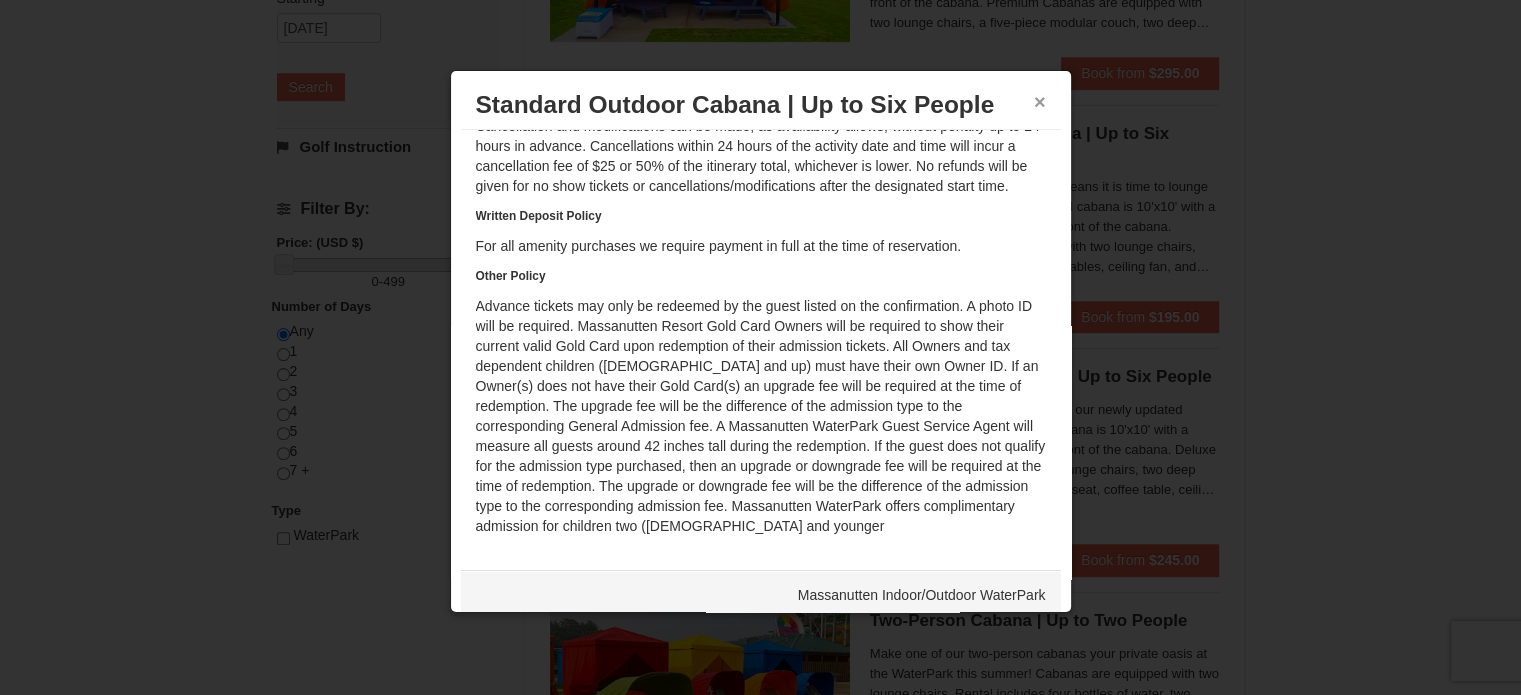 click on "×" at bounding box center [1040, 102] 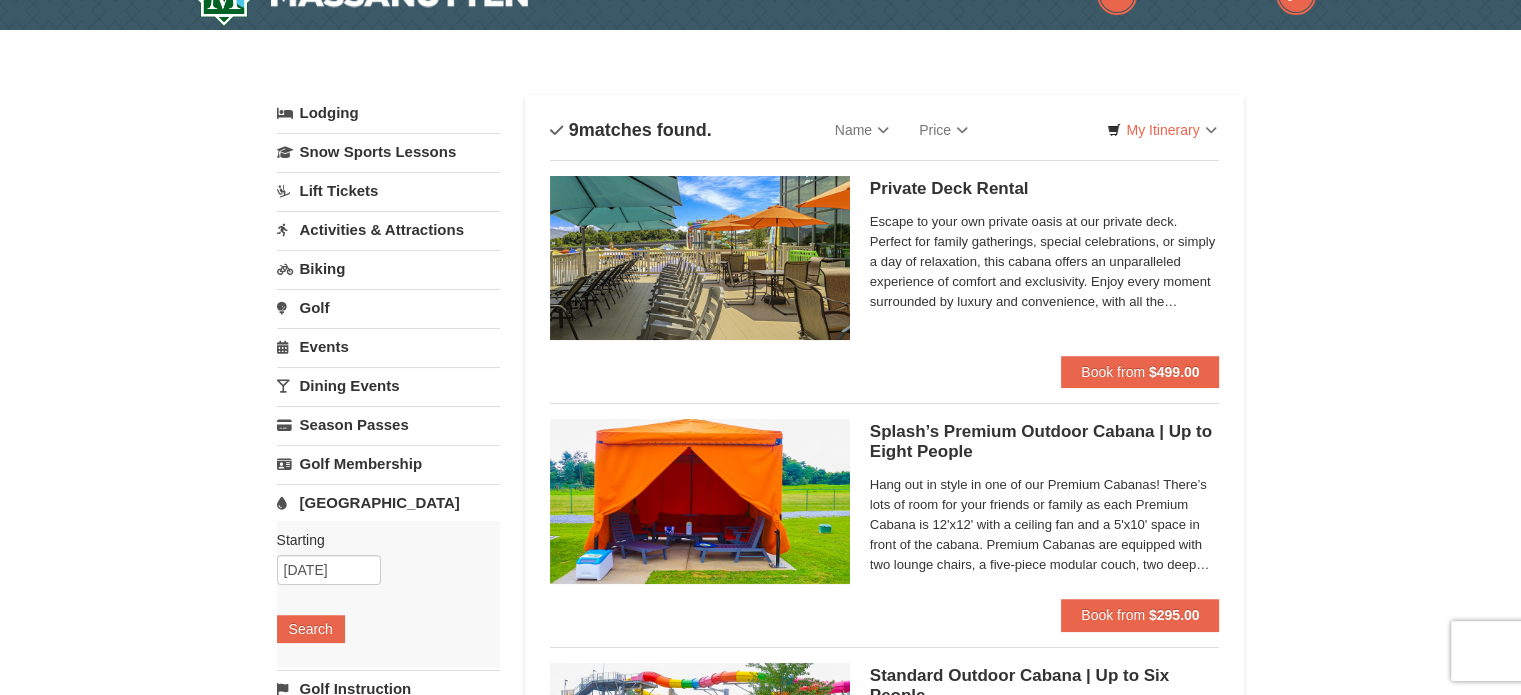 scroll, scrollTop: 4, scrollLeft: 0, axis: vertical 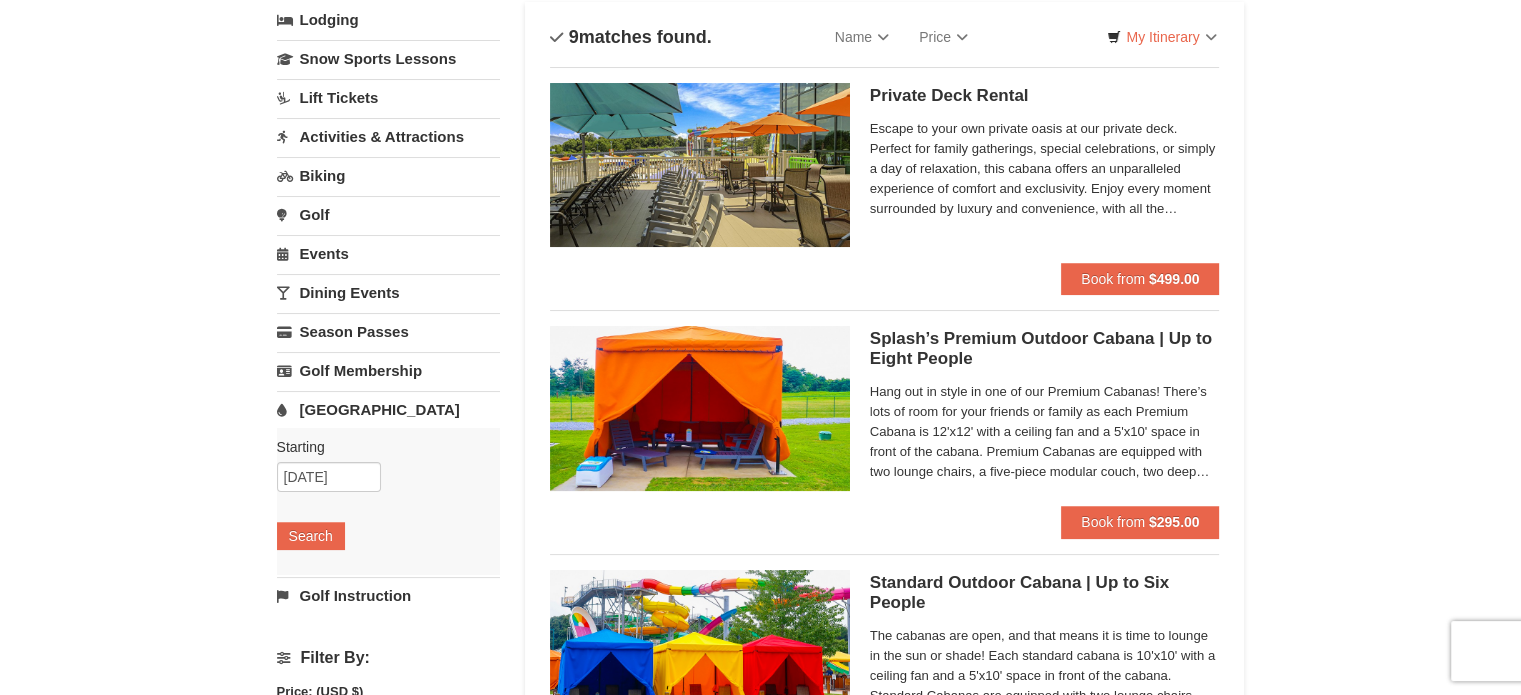 click on "Golf Instruction" at bounding box center [388, 595] 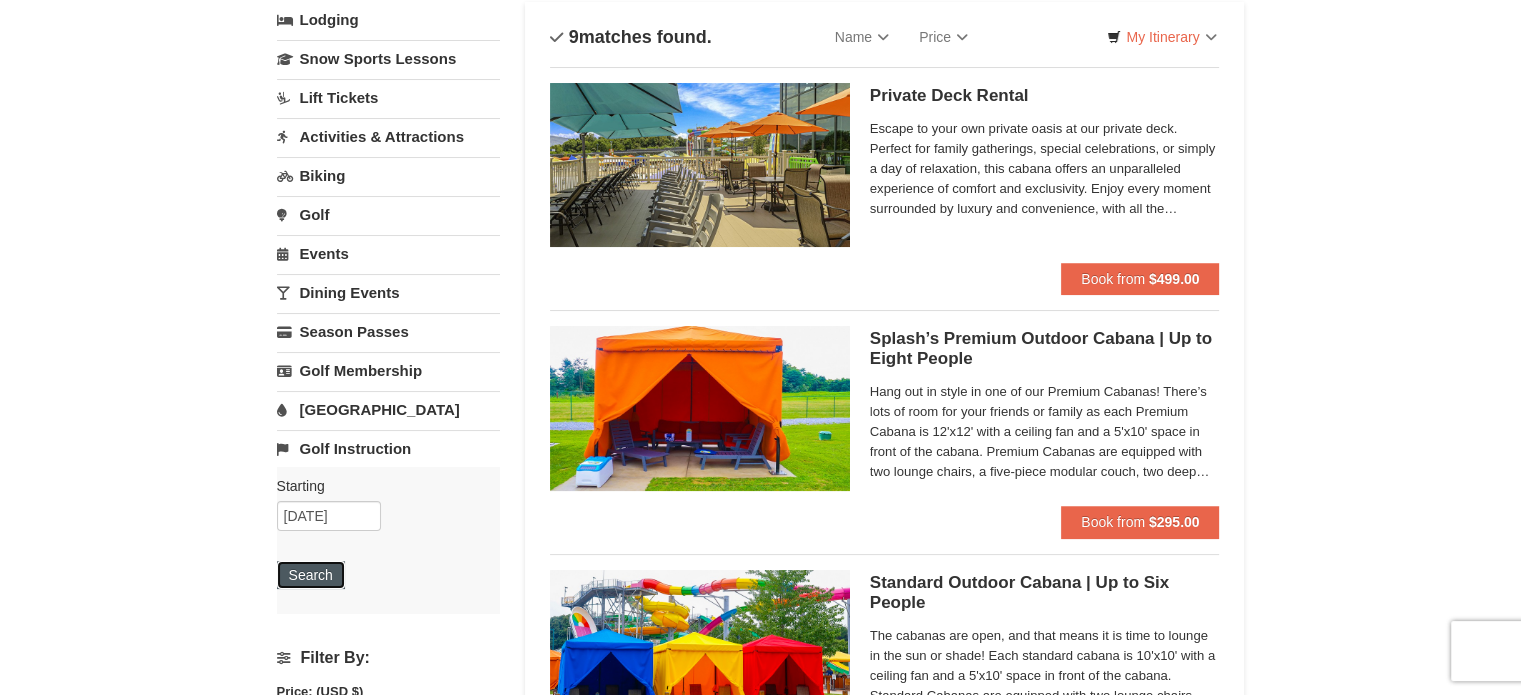 click on "Search" at bounding box center [311, 575] 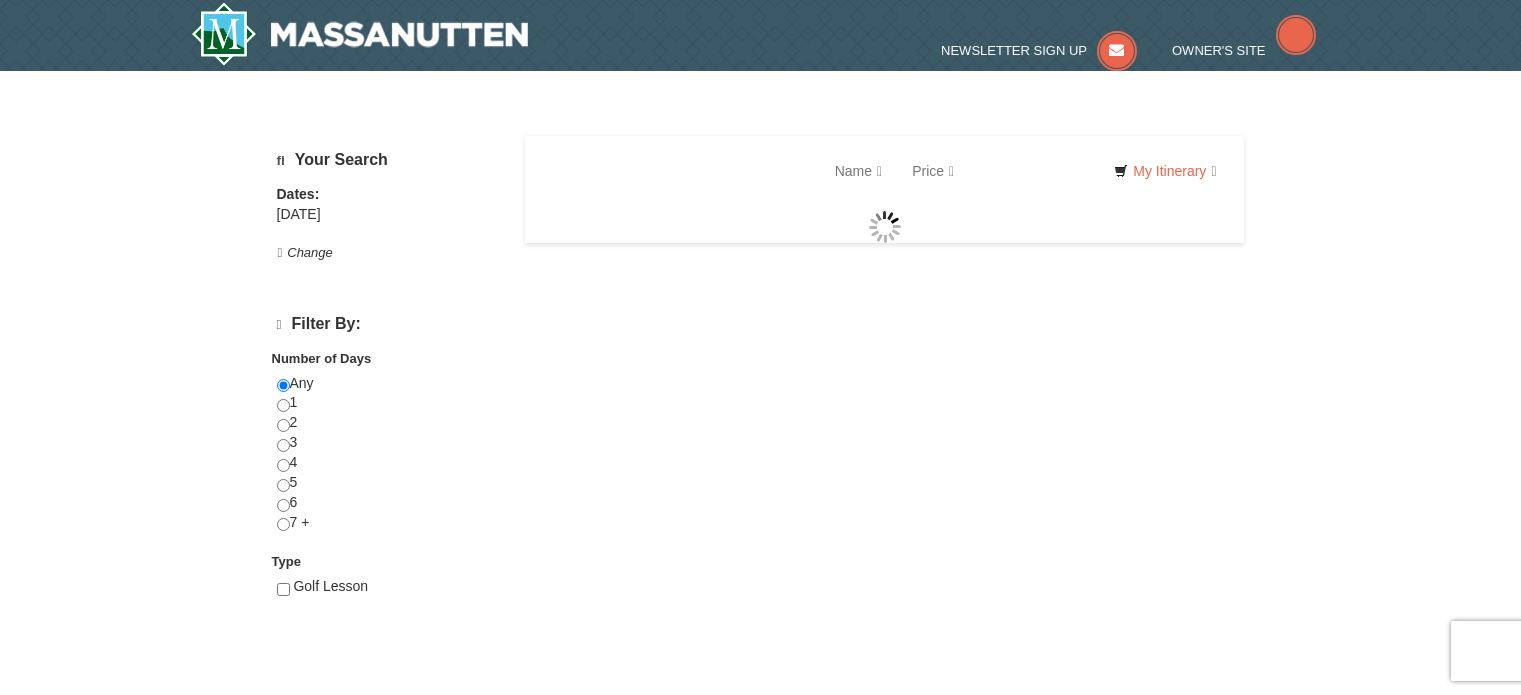 scroll, scrollTop: 0, scrollLeft: 0, axis: both 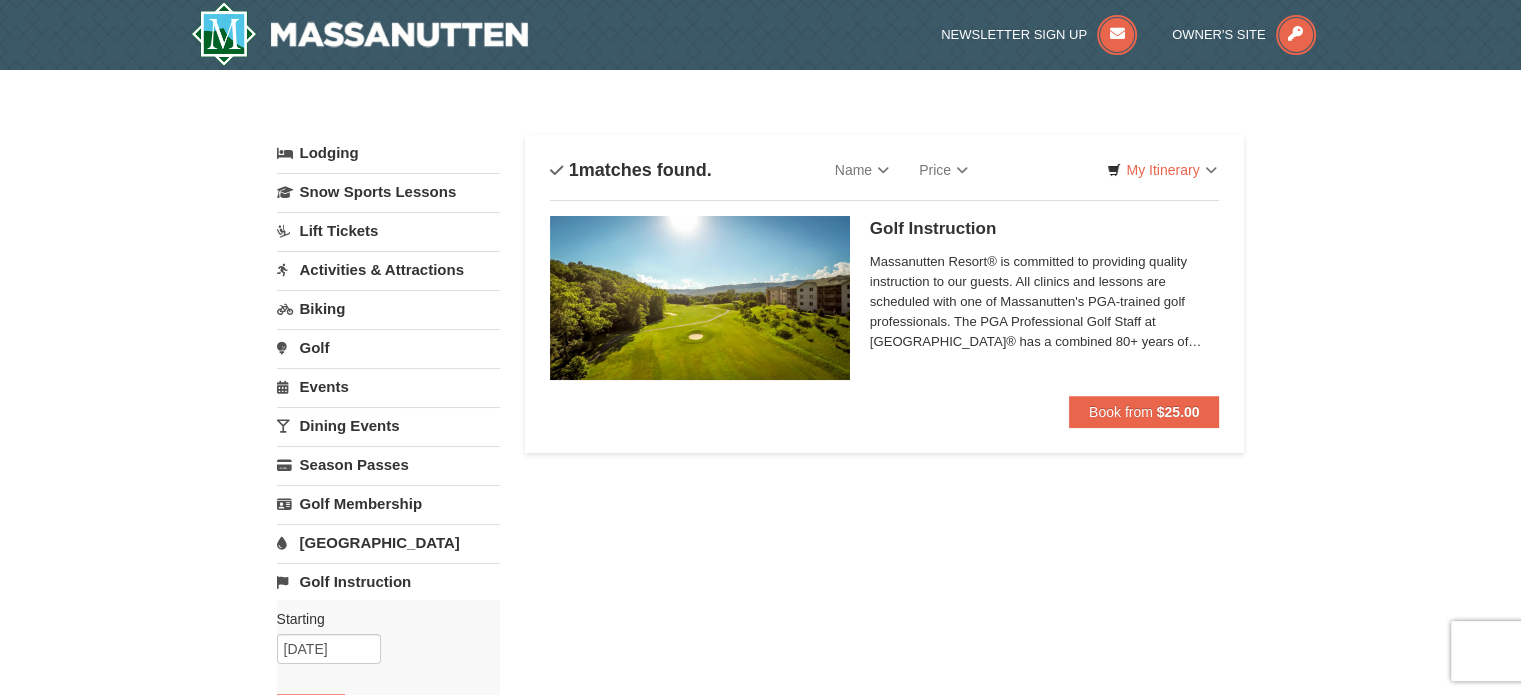 click on "Massanutten Resort® is committed to providing quality instruction to our guests. All clinics and lessons are scheduled with one of Massanutten's PGA-trained golf professionals.
The PGA Professional Golf Staff at Massanutten Resort® has a combined 80+ years of experience in teaching the game of golf, and are available for private or group lessons. Whether you are a beginner or an advanced golfer, we have programs catering to your needs. We are here to help you develop your skills so that you will be able to play our two, 18-hole golf courses with confidence." at bounding box center [1045, 302] 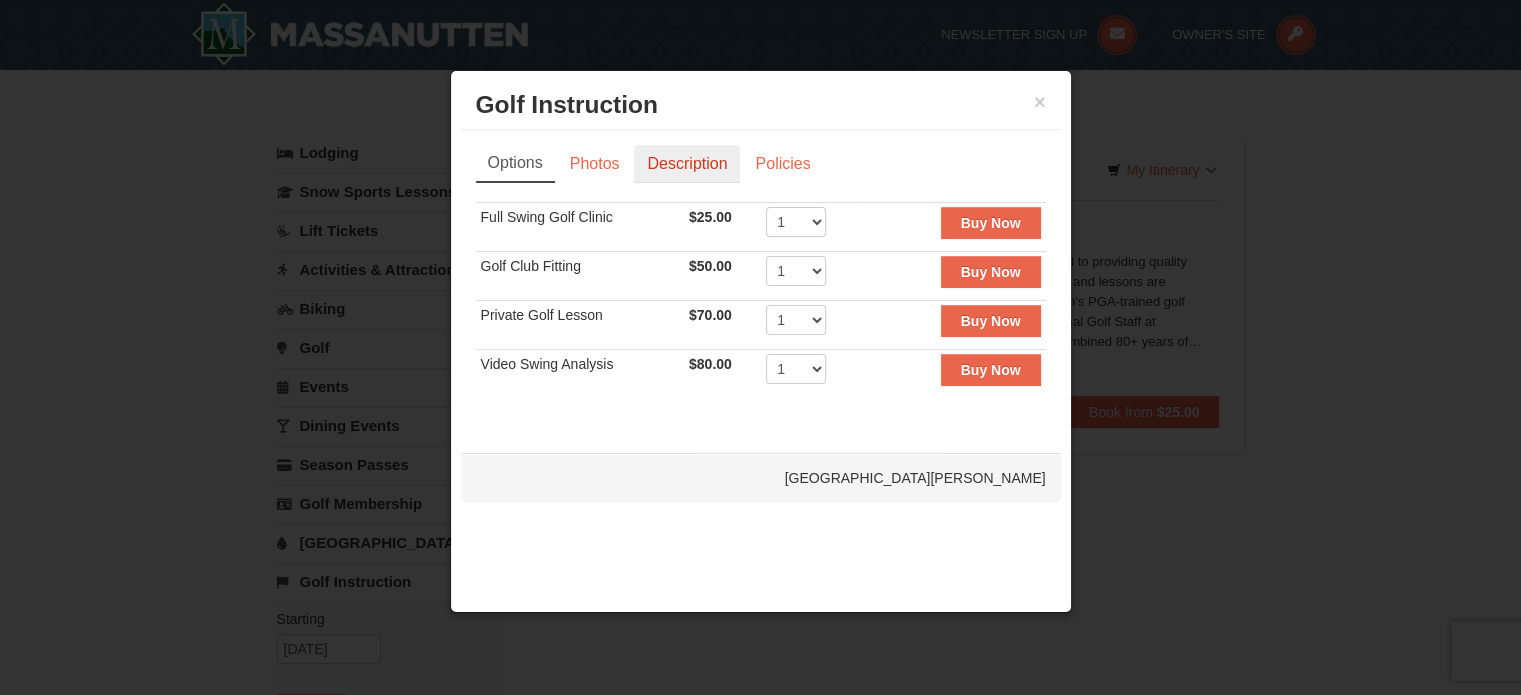click on "Description" at bounding box center (687, 164) 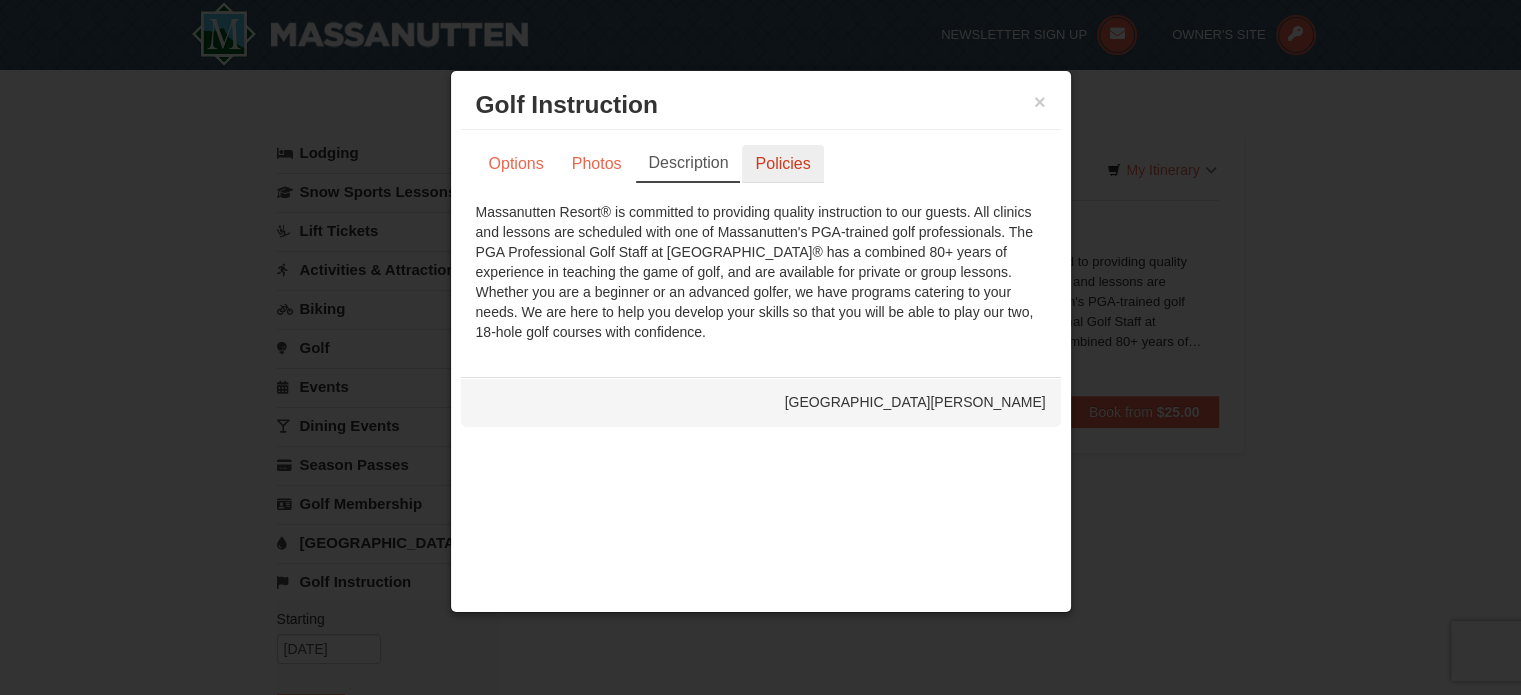 click on "Policies" at bounding box center [782, 164] 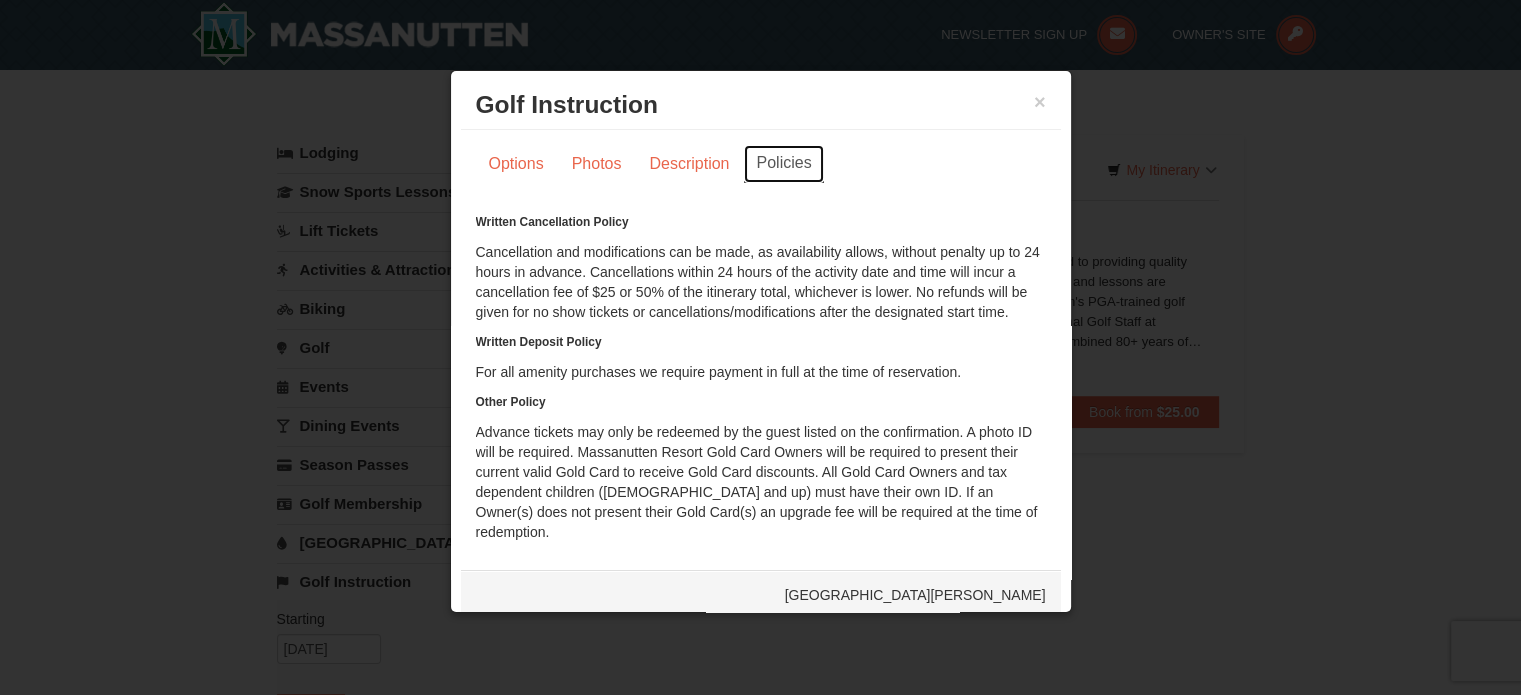 scroll, scrollTop: 3, scrollLeft: 0, axis: vertical 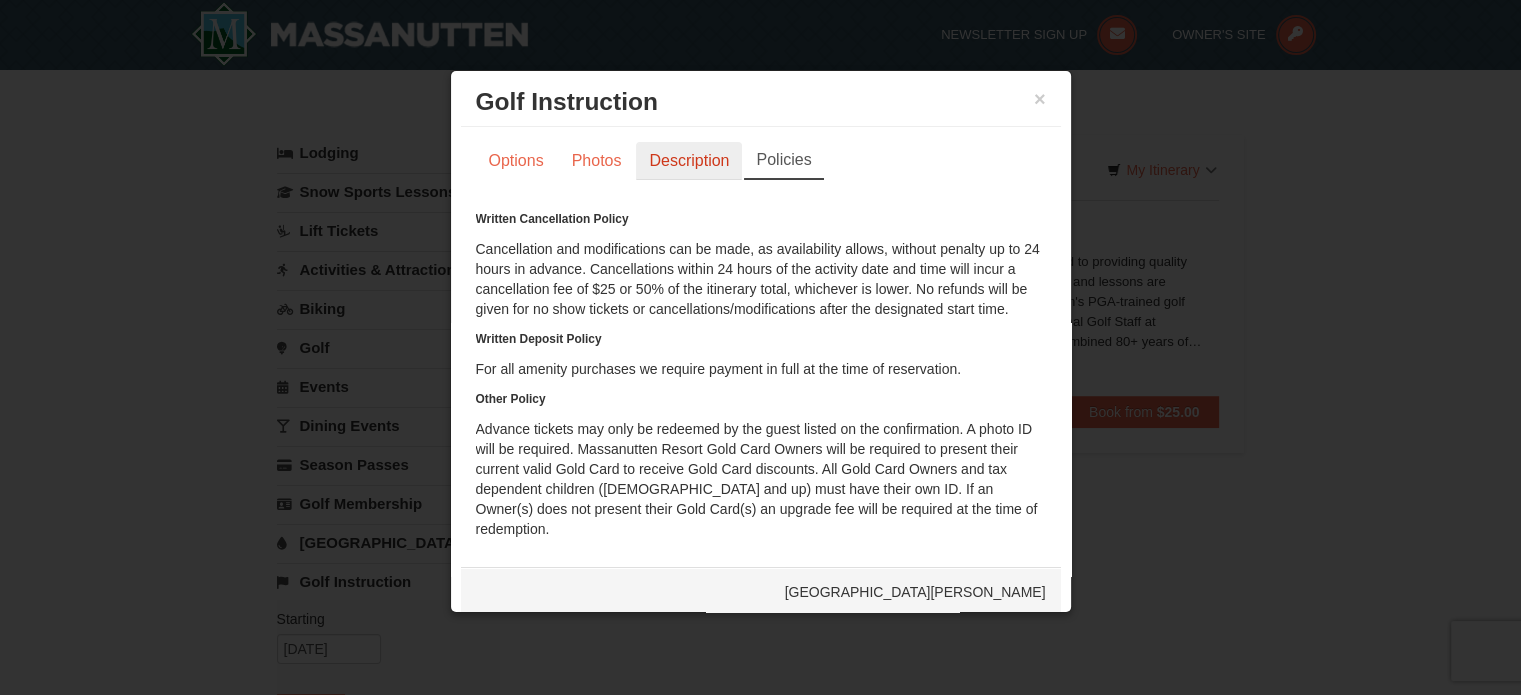 click on "Description" at bounding box center (689, 161) 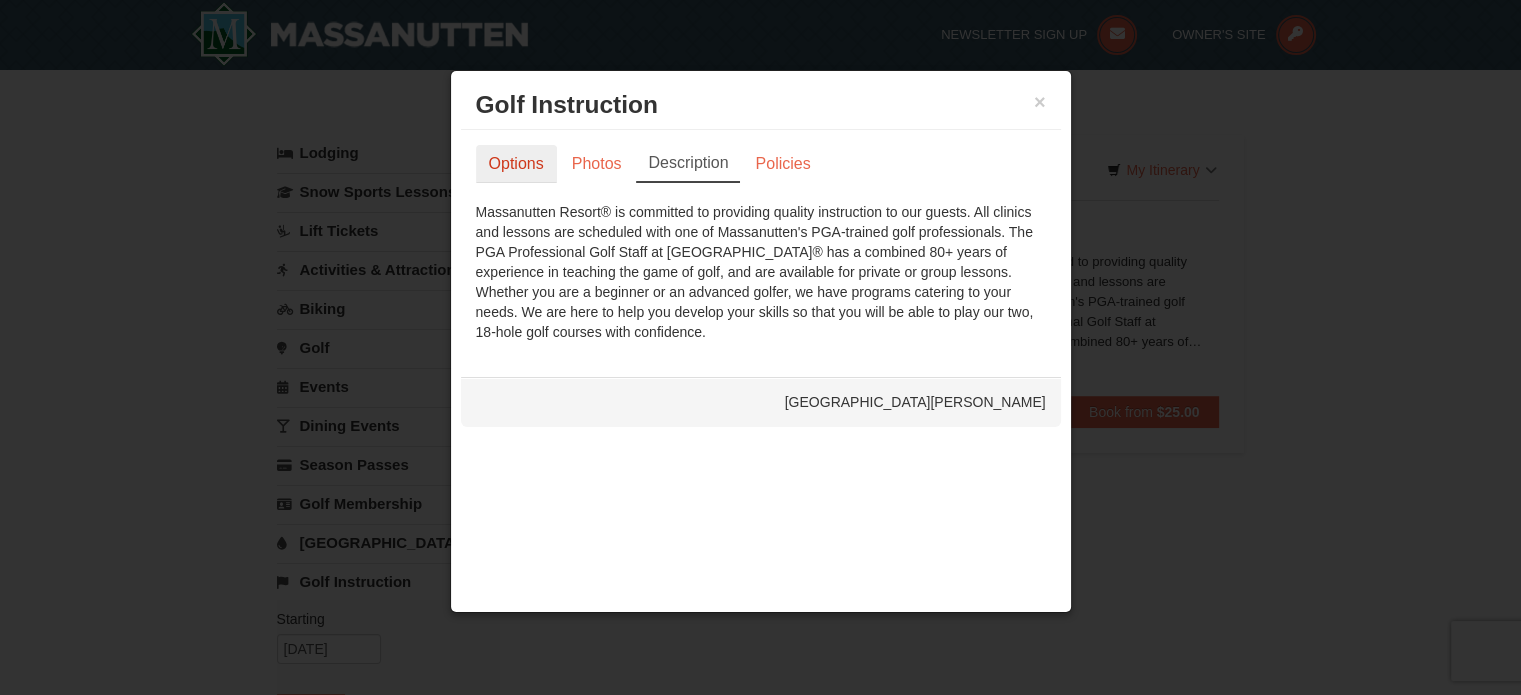click on "Options" at bounding box center (516, 164) 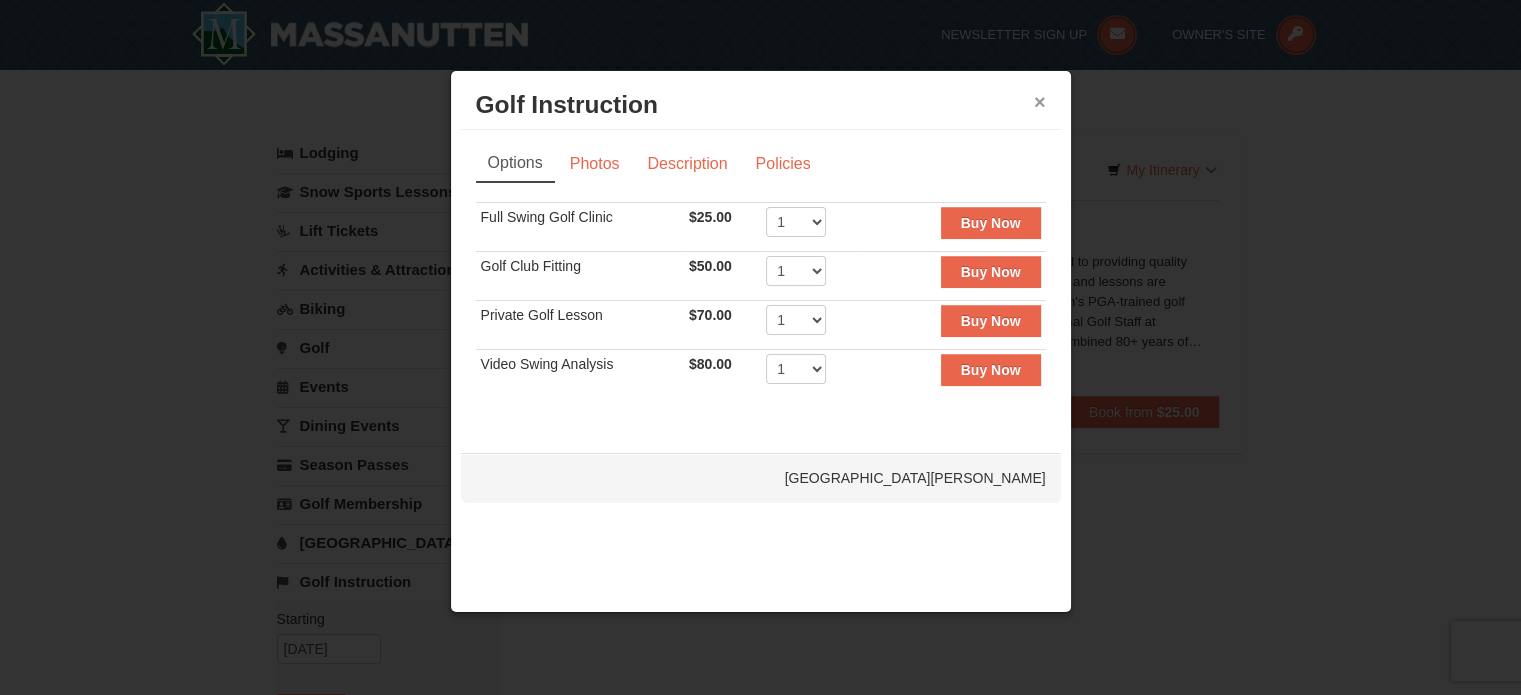 click on "×" at bounding box center [1040, 102] 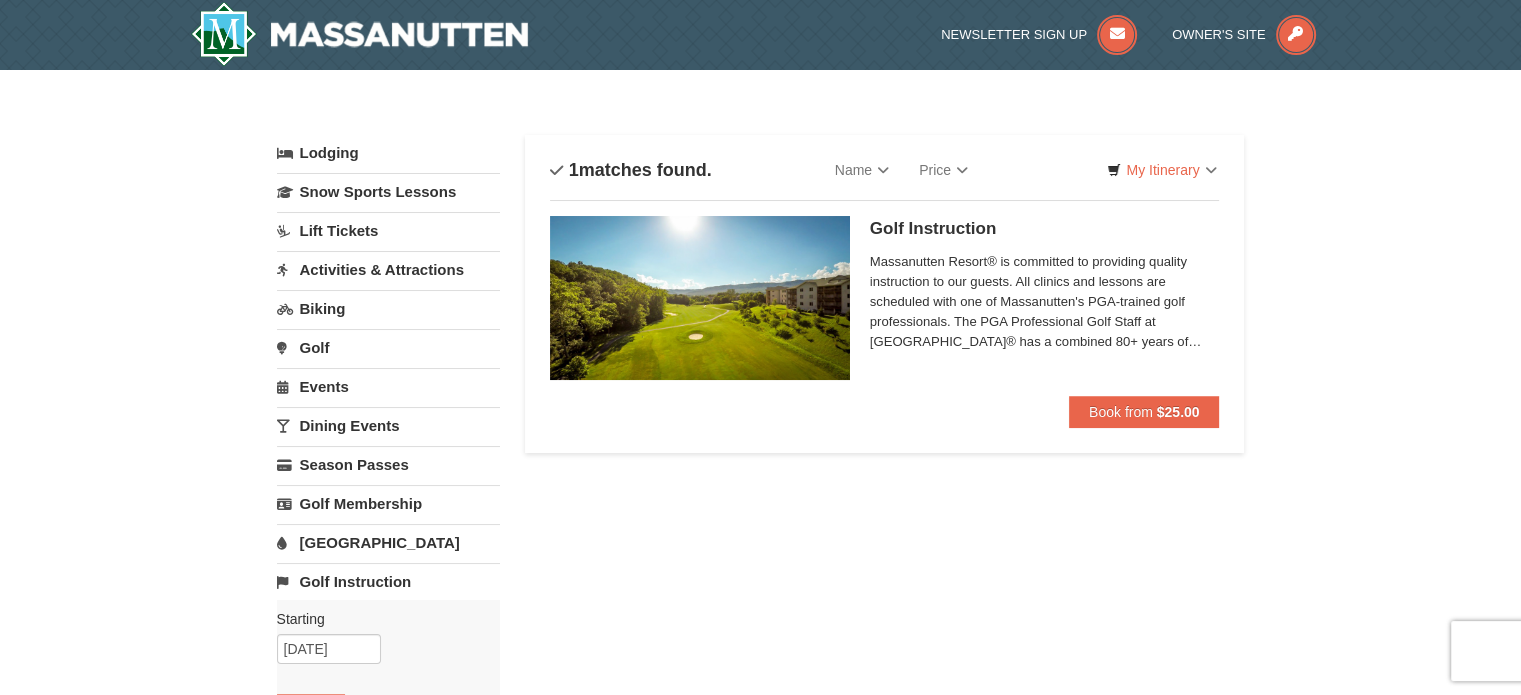 click on "Golf" at bounding box center [388, 347] 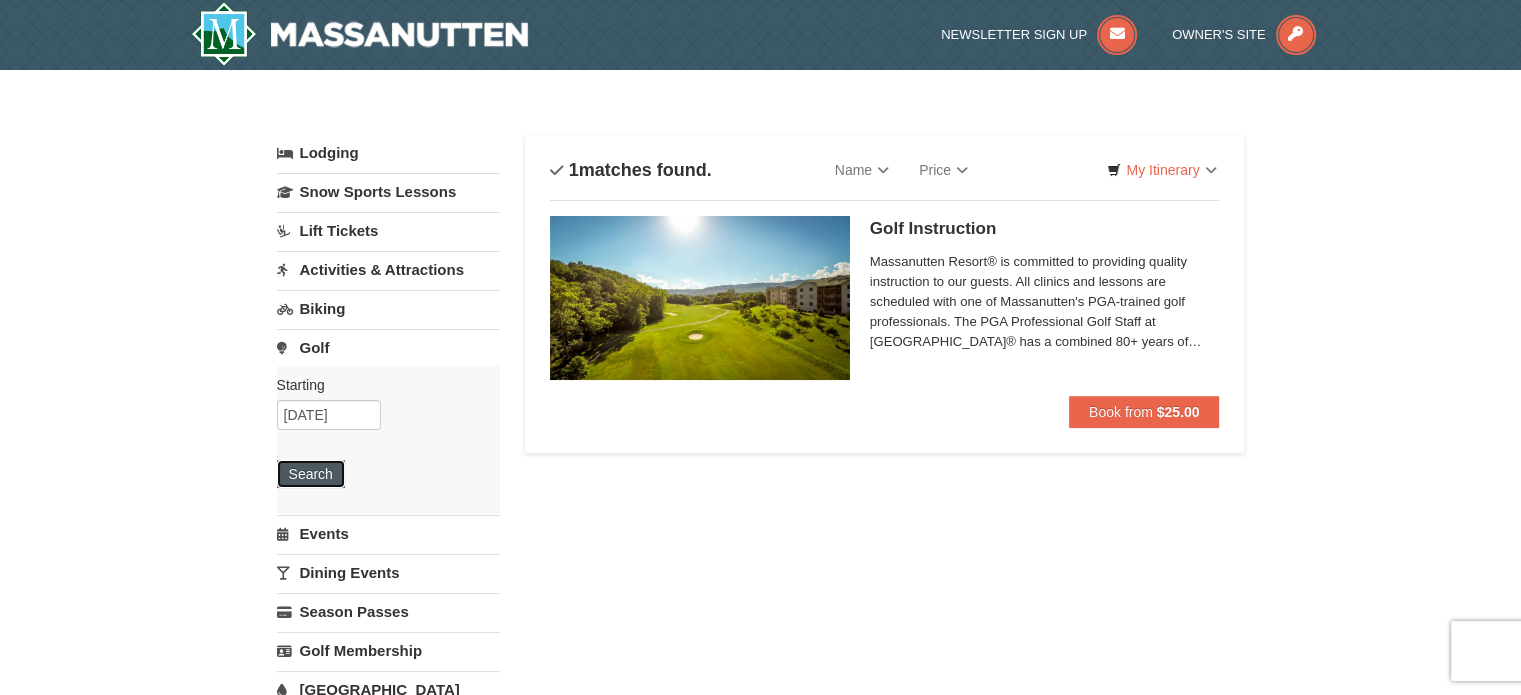 click on "Search" at bounding box center [311, 474] 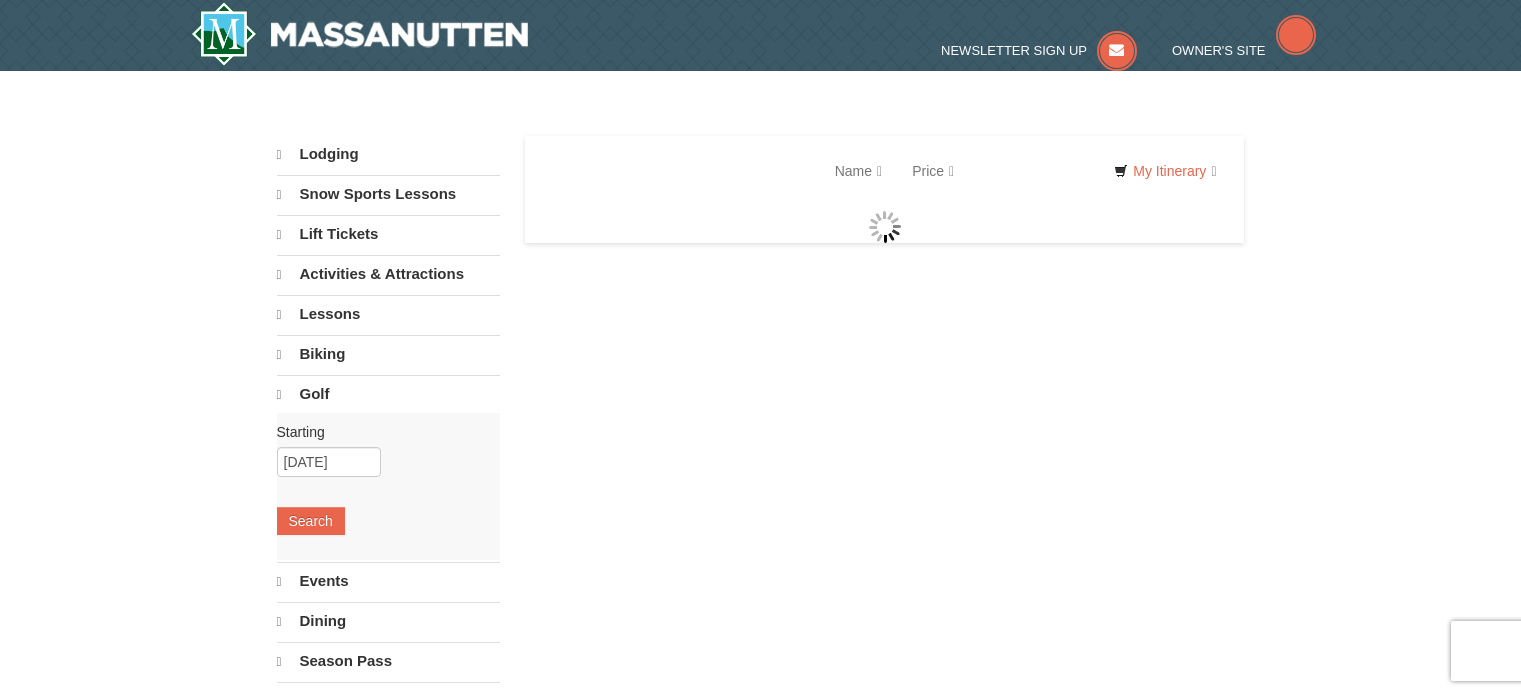 scroll, scrollTop: 0, scrollLeft: 0, axis: both 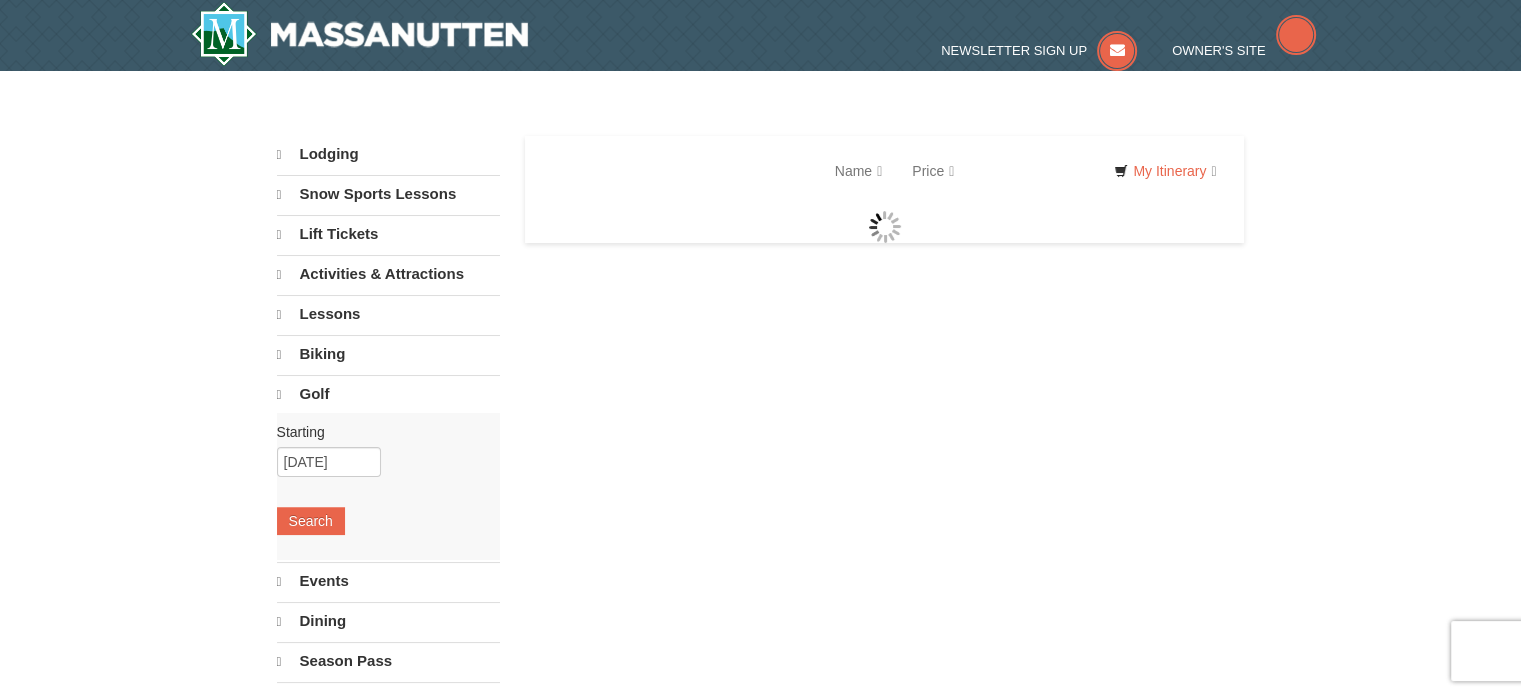 select on "7" 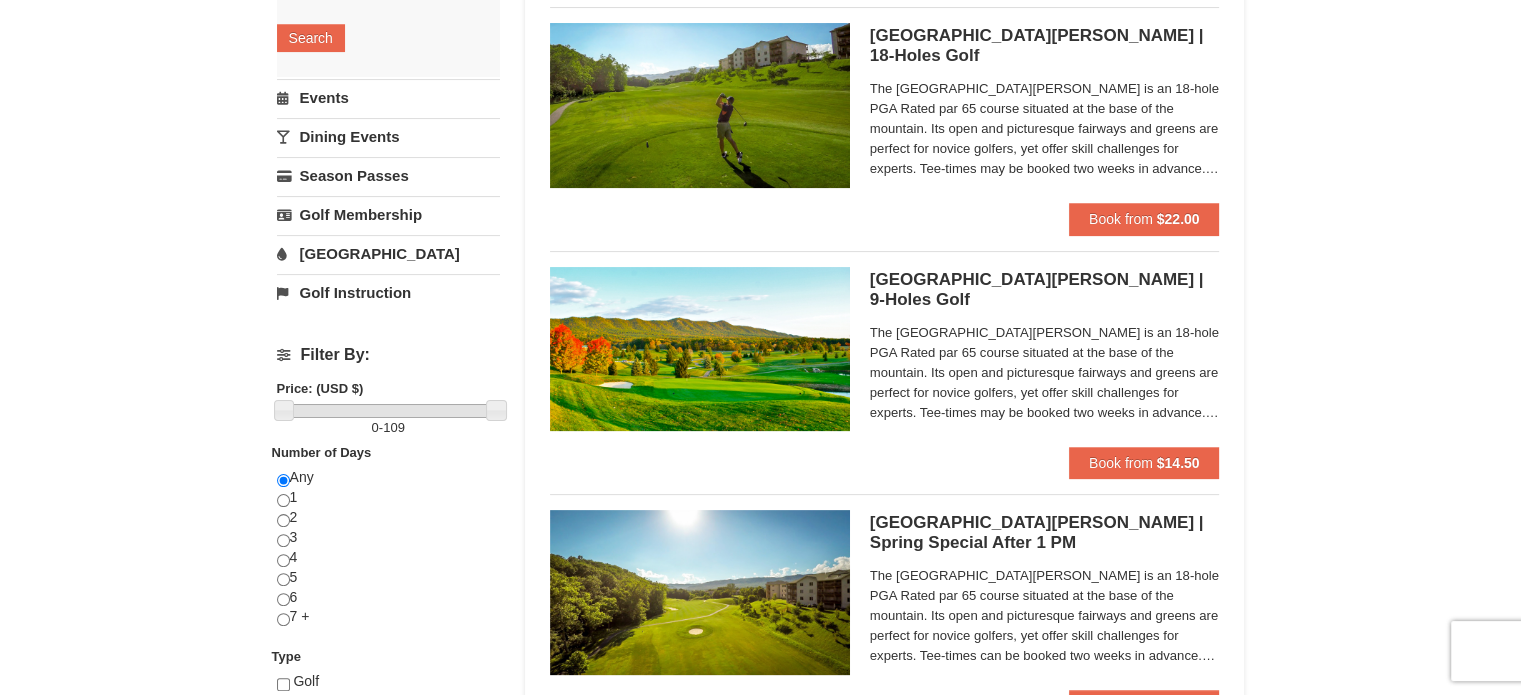 scroll, scrollTop: 447, scrollLeft: 0, axis: vertical 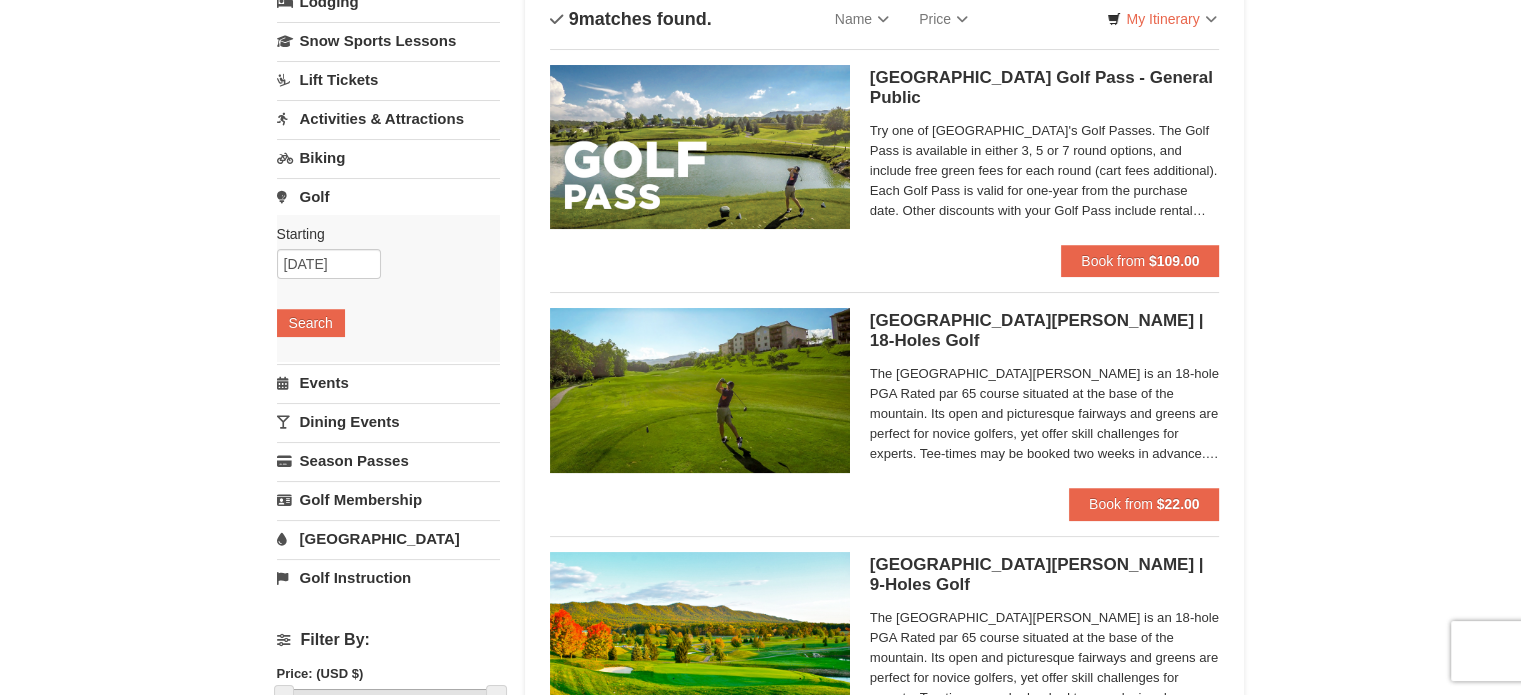 click on "Biking" at bounding box center [388, 157] 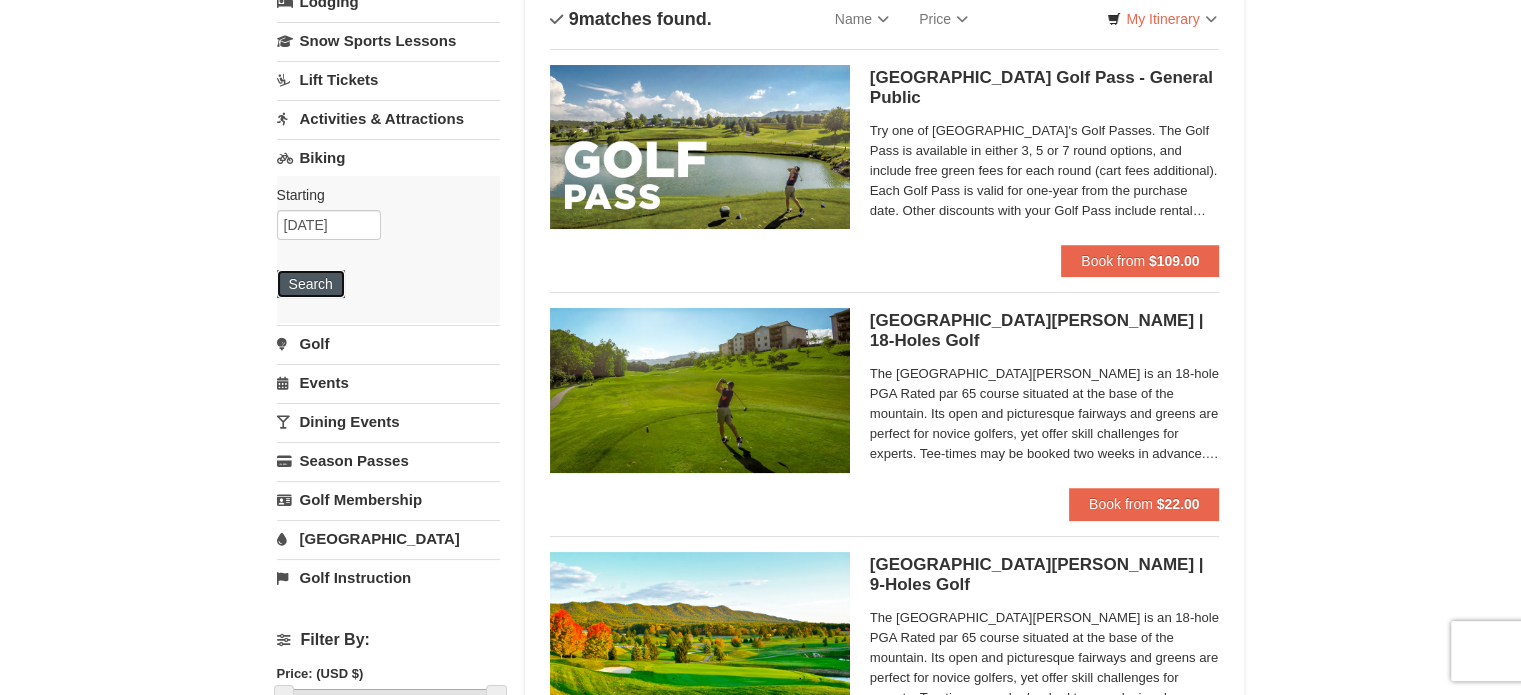 click on "Search" at bounding box center [311, 284] 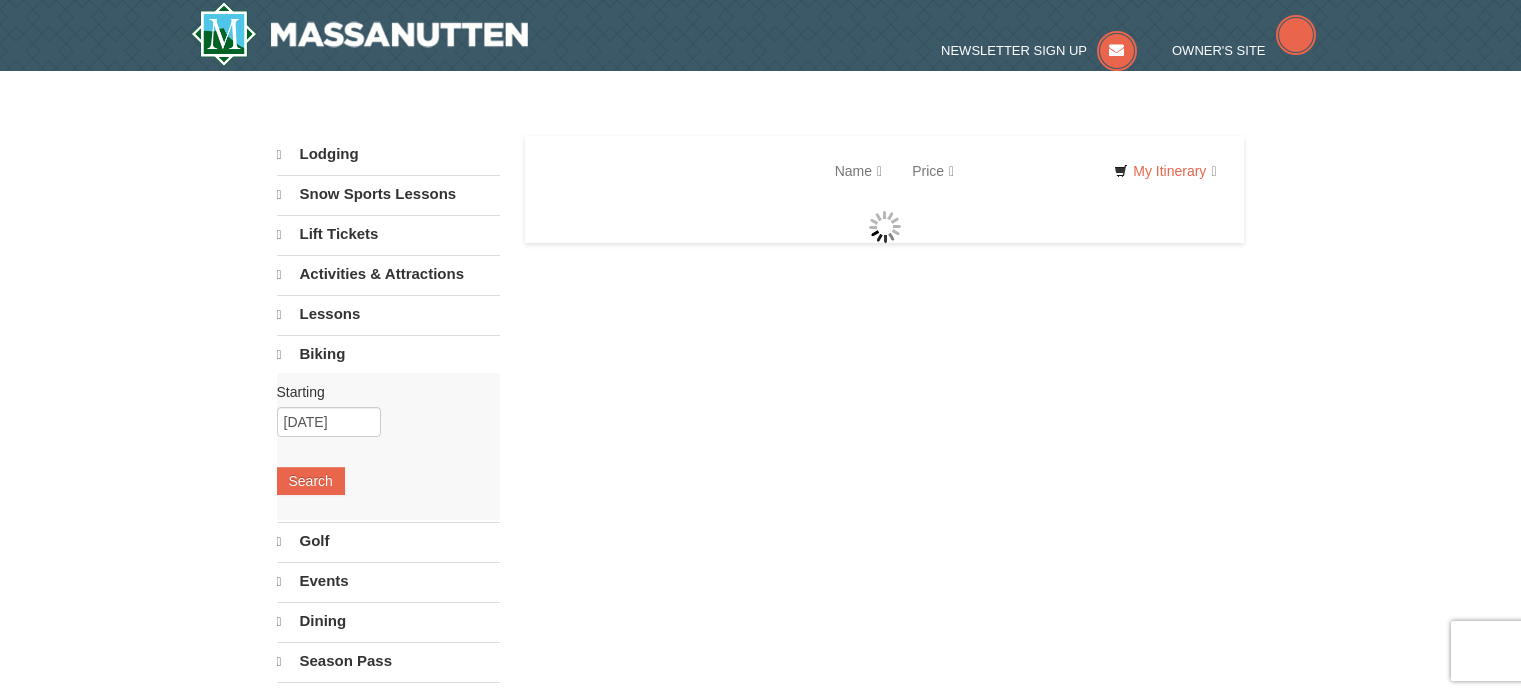 scroll, scrollTop: 0, scrollLeft: 0, axis: both 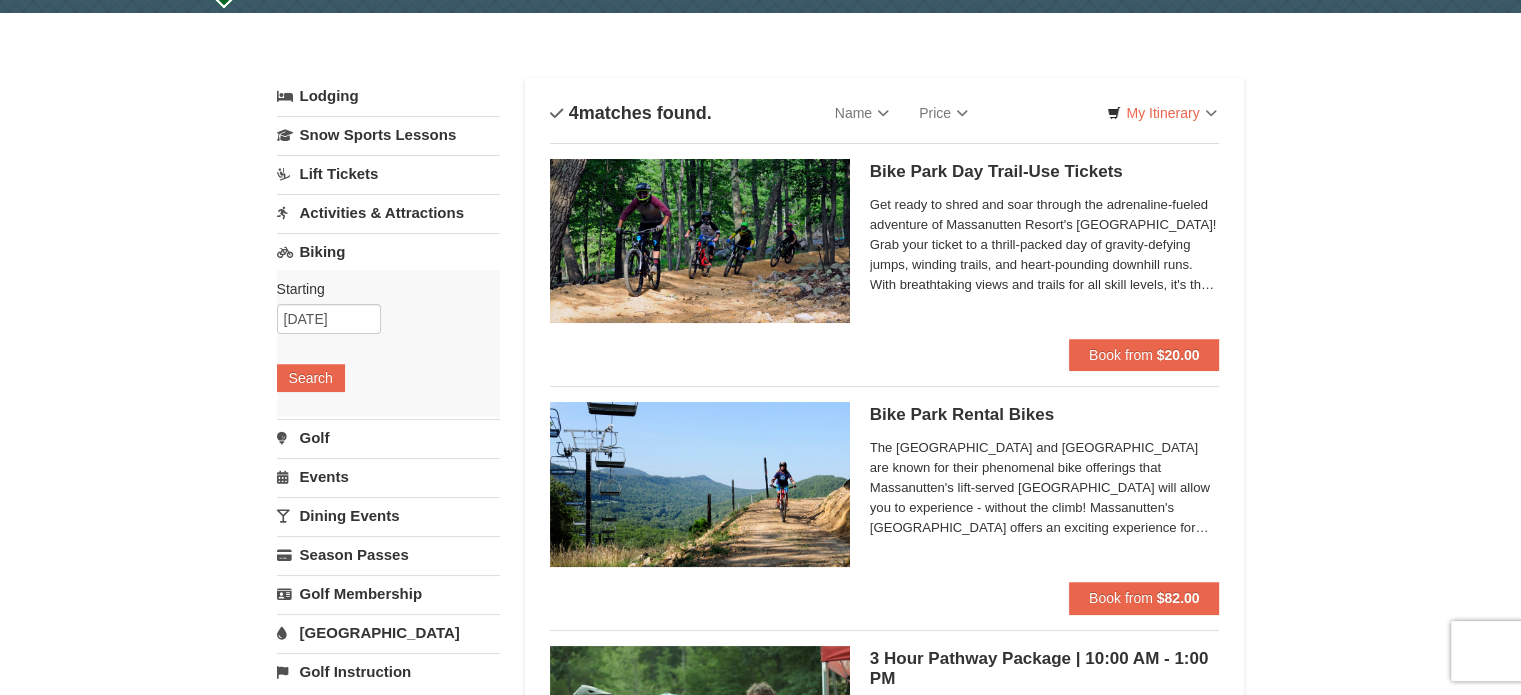 drag, startPoint x: 1532, startPoint y: 37, endPoint x: 1512, endPoint y: 59, distance: 29.732138 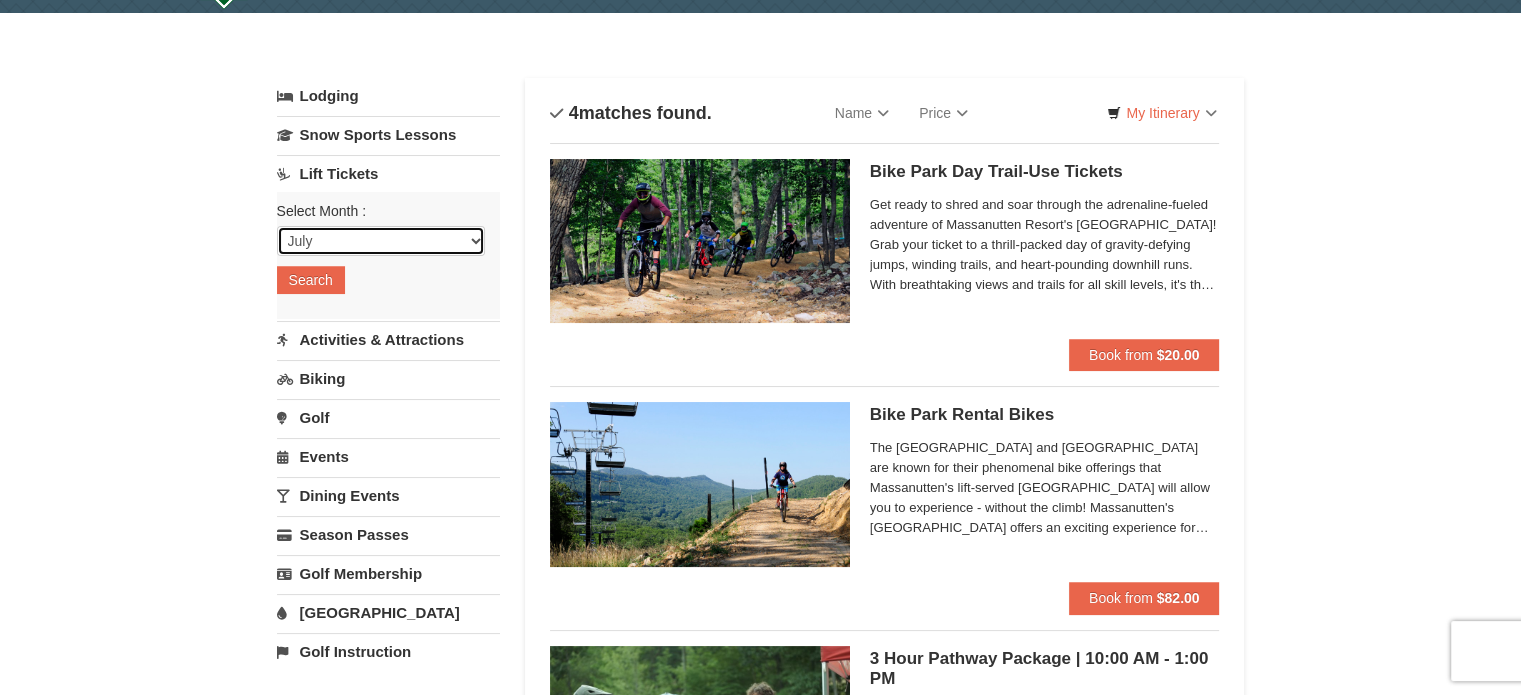 click on "July  August  September  October  November  December  January  February  March  April  May  June" at bounding box center [381, 241] 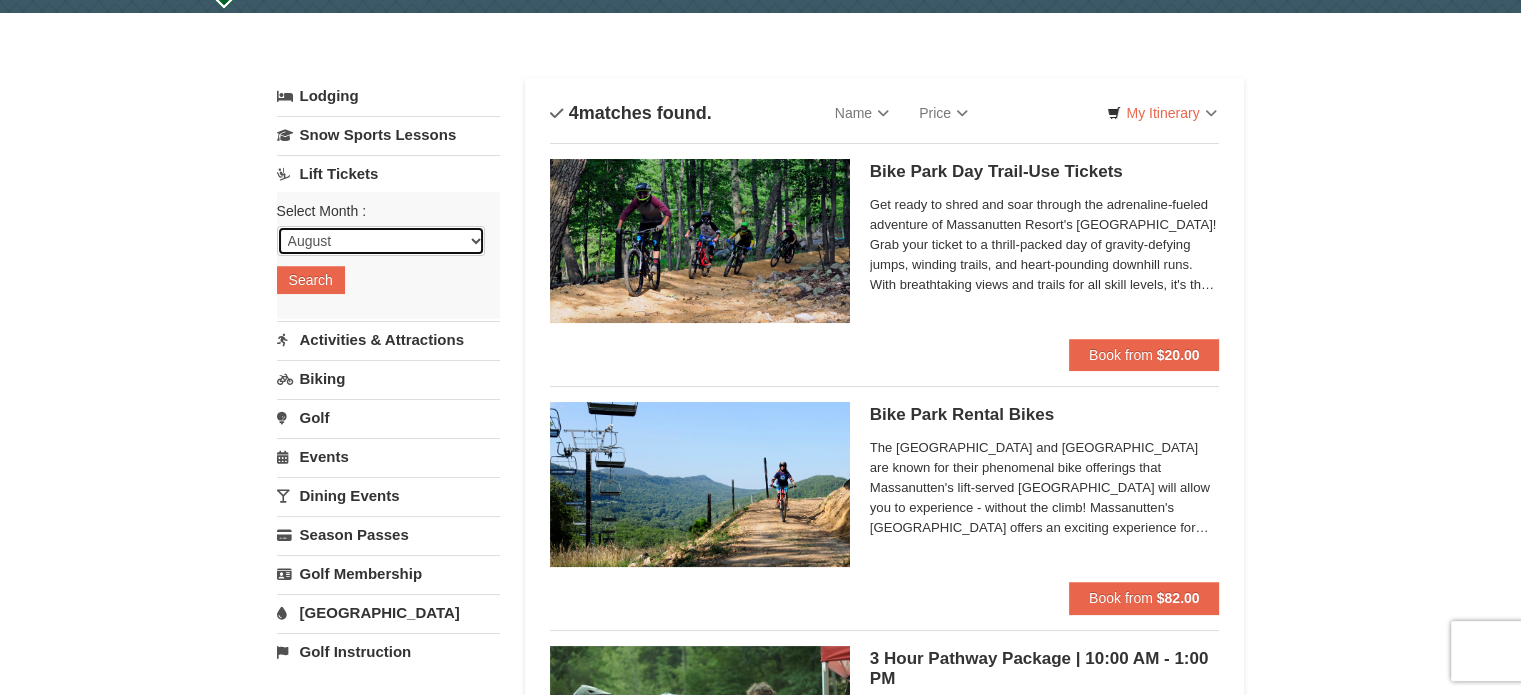 click on "July  August  September  October  November  December  January  February  March  April  May  June" at bounding box center (381, 241) 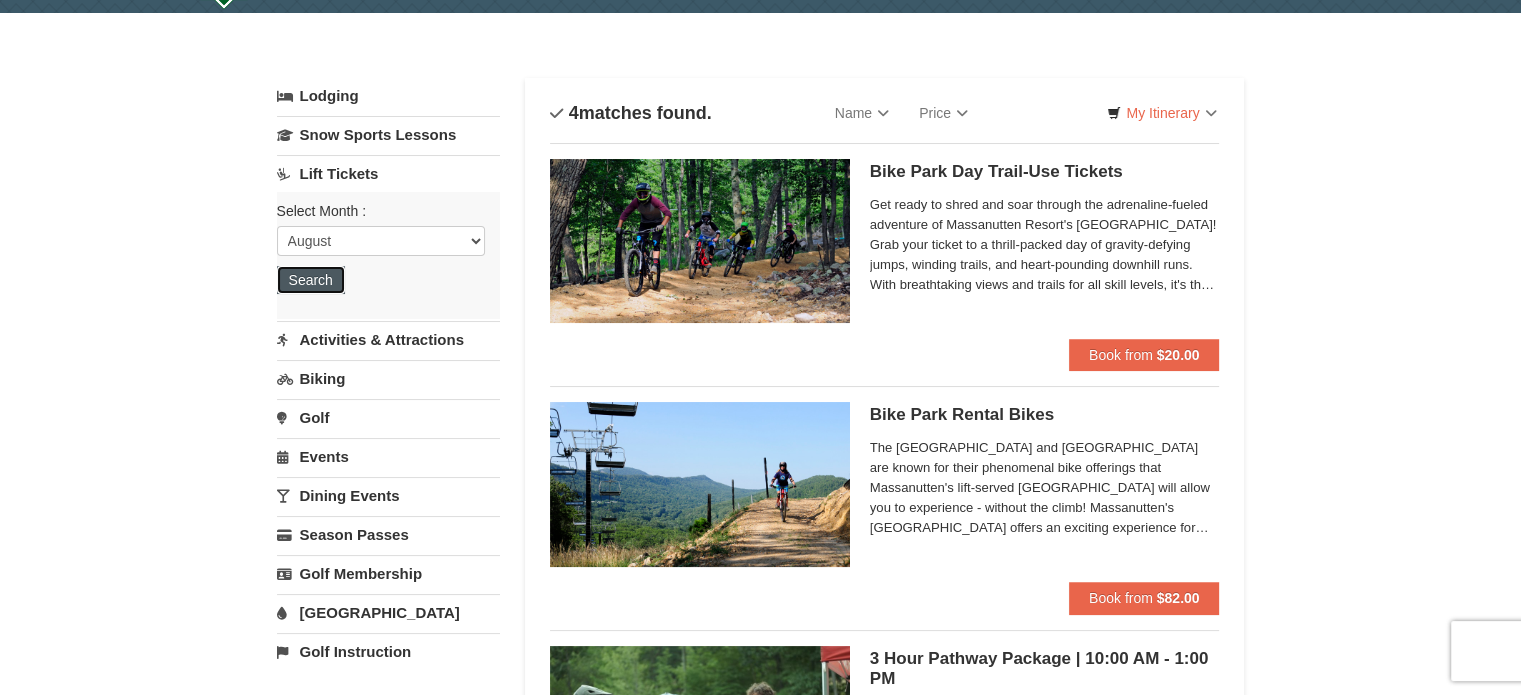 click on "Search" at bounding box center [311, 280] 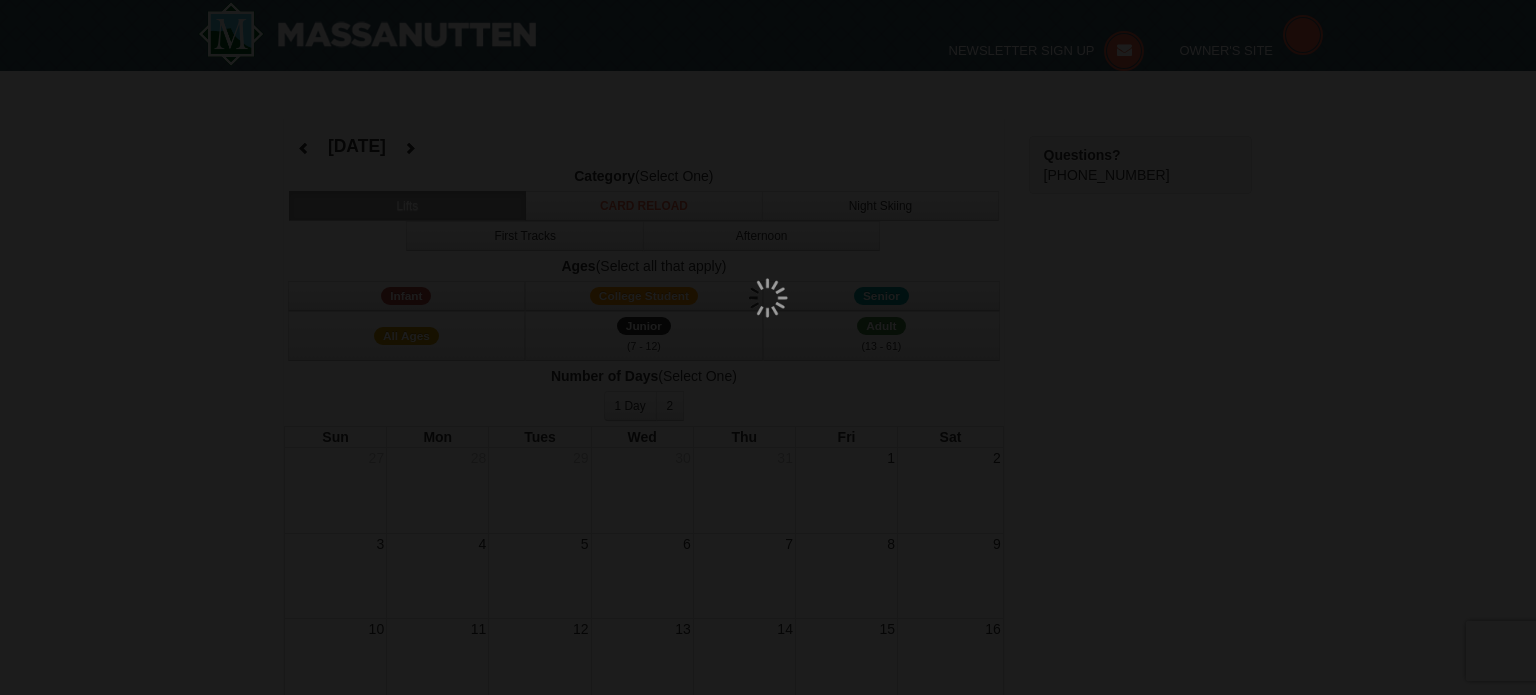 select on "8" 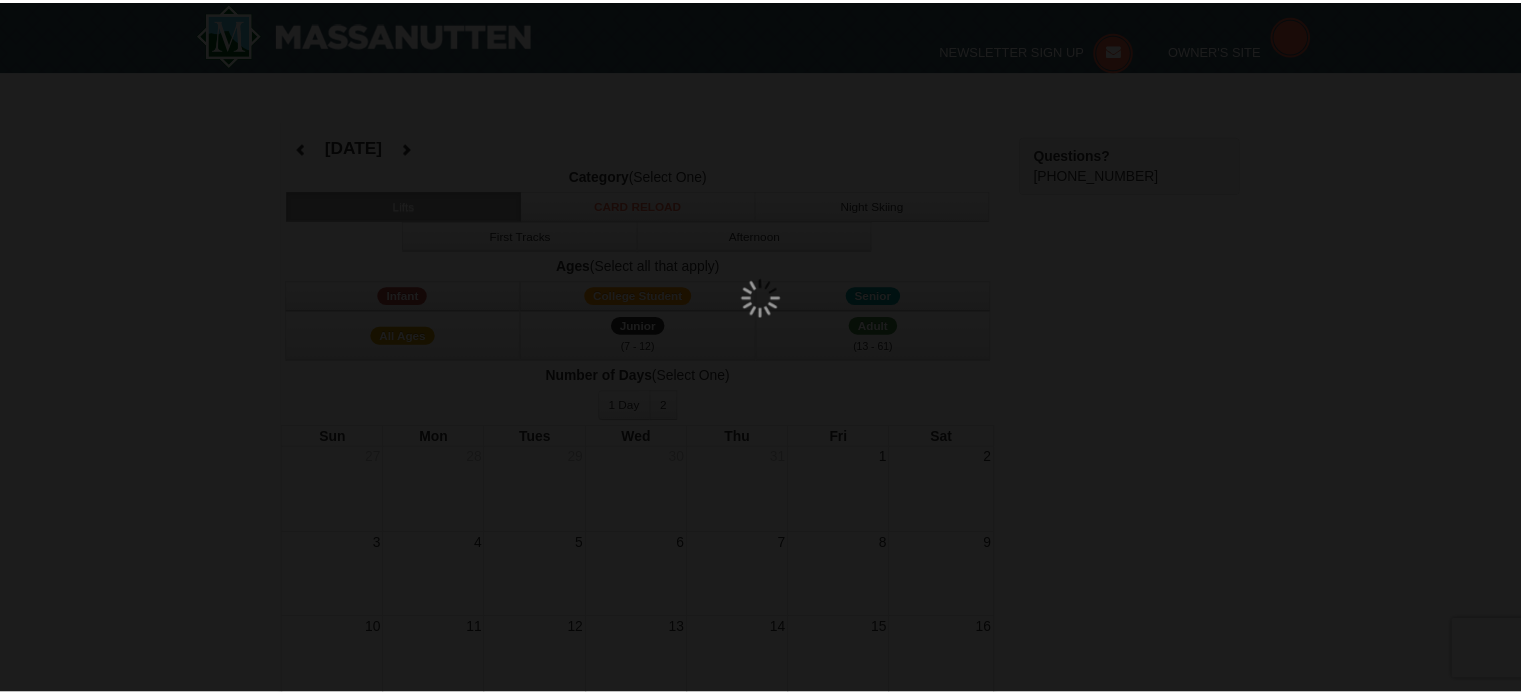 scroll, scrollTop: 0, scrollLeft: 0, axis: both 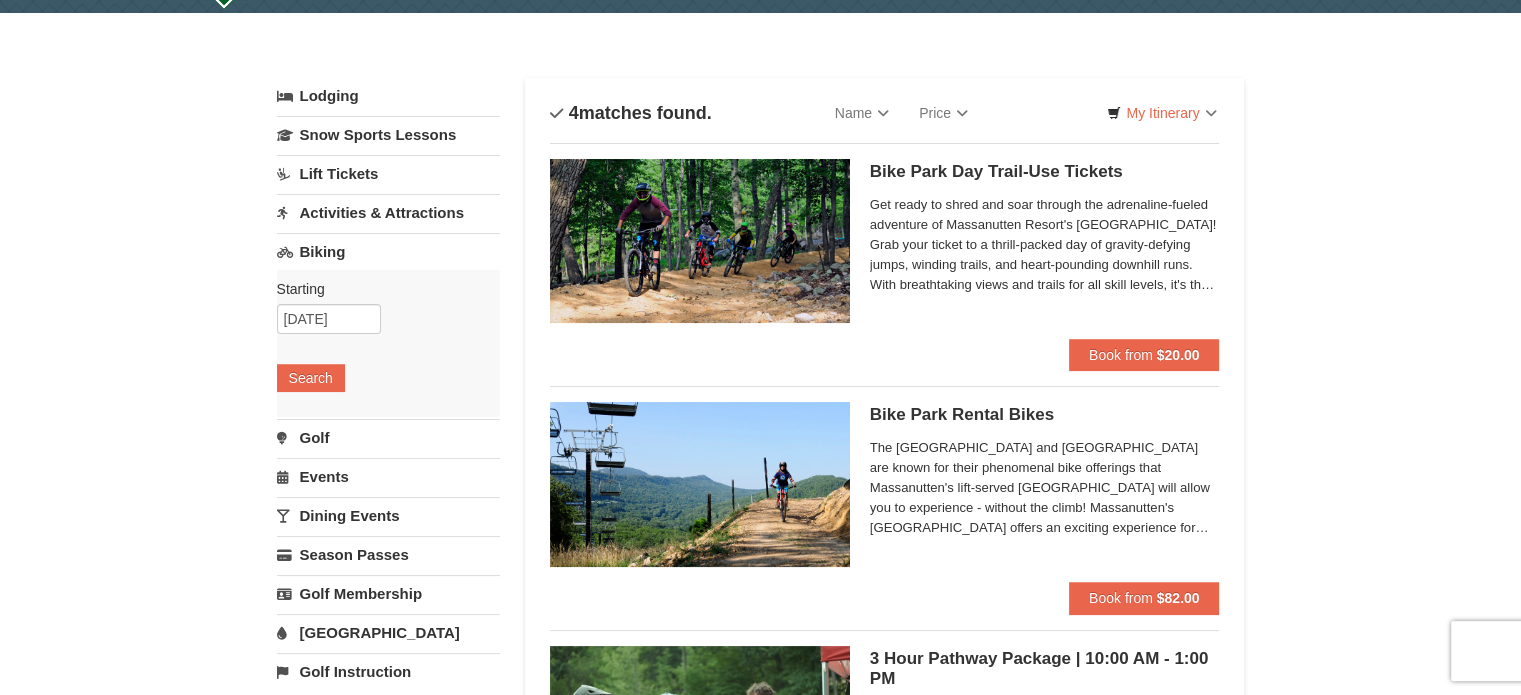 click on "Events" at bounding box center [388, 476] 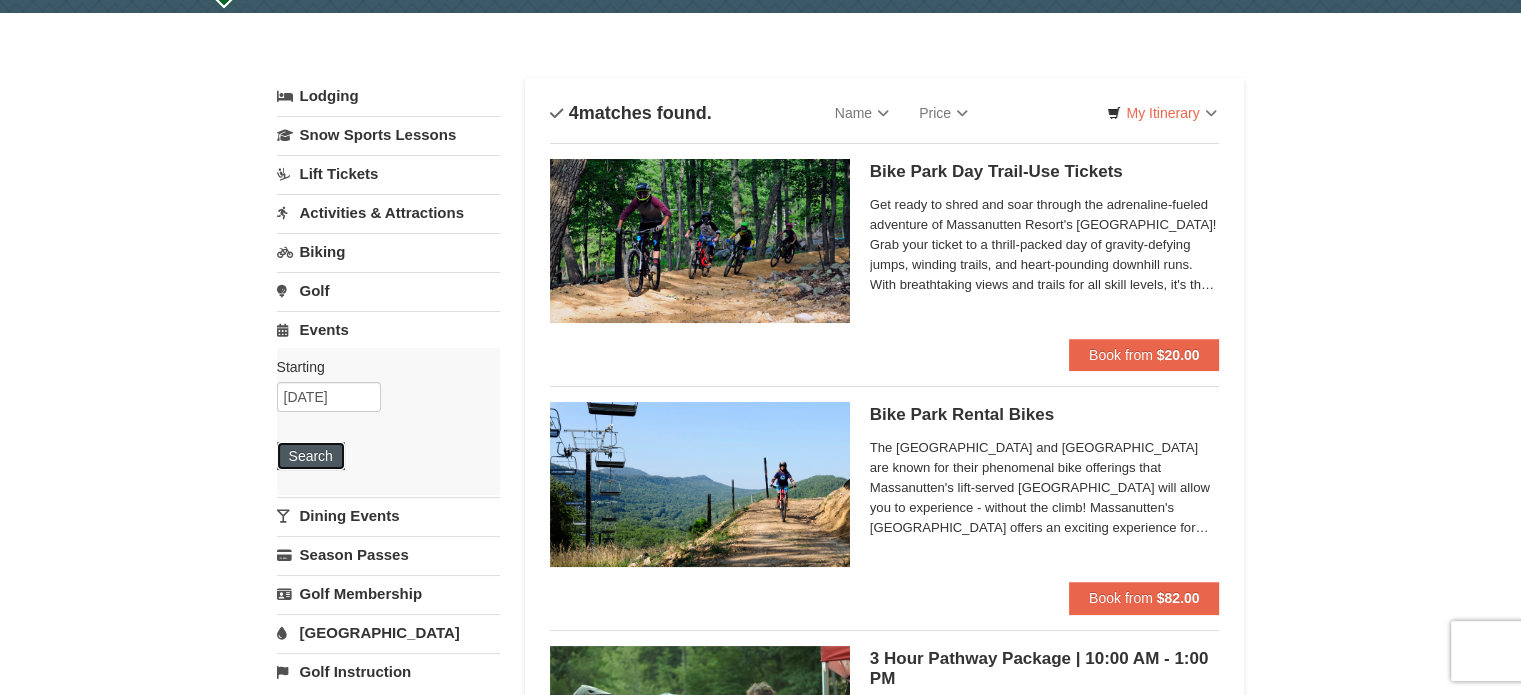 click on "Search" at bounding box center (311, 456) 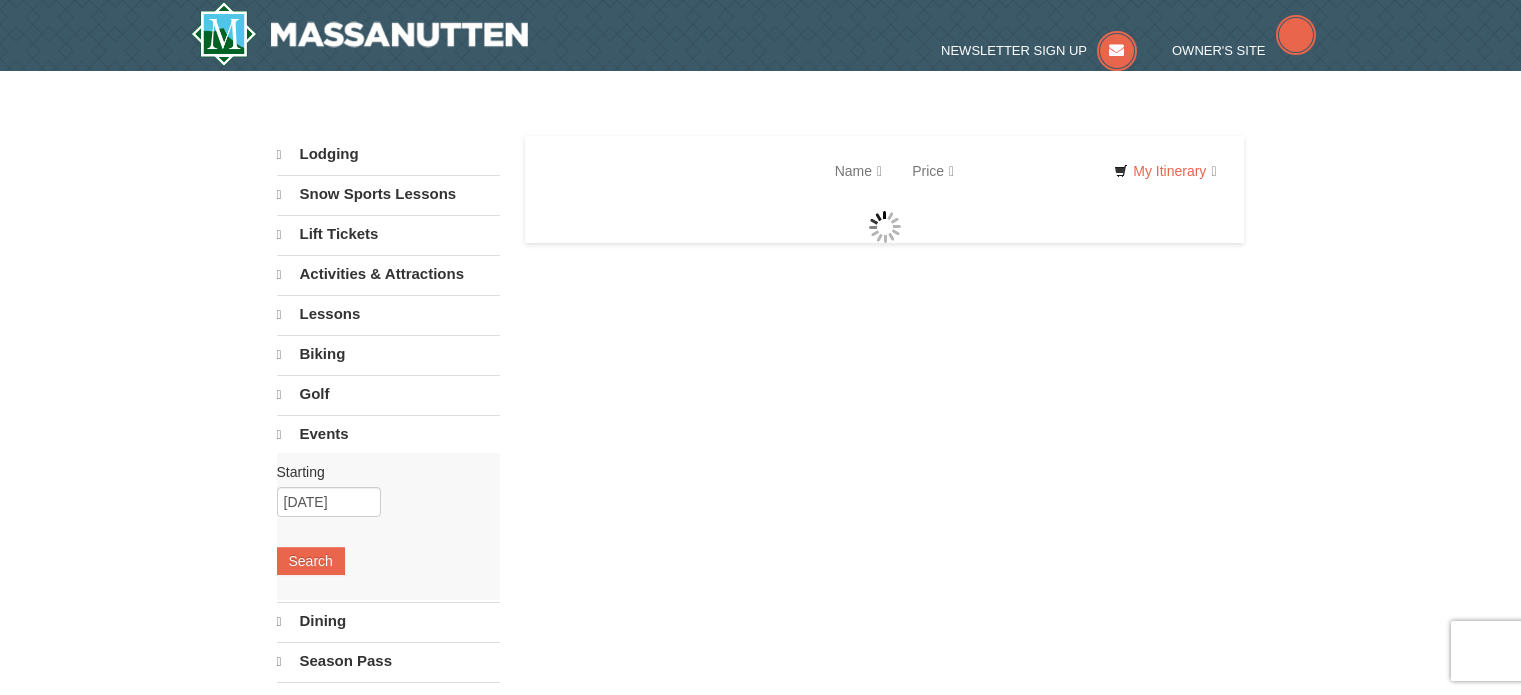 scroll, scrollTop: 0, scrollLeft: 0, axis: both 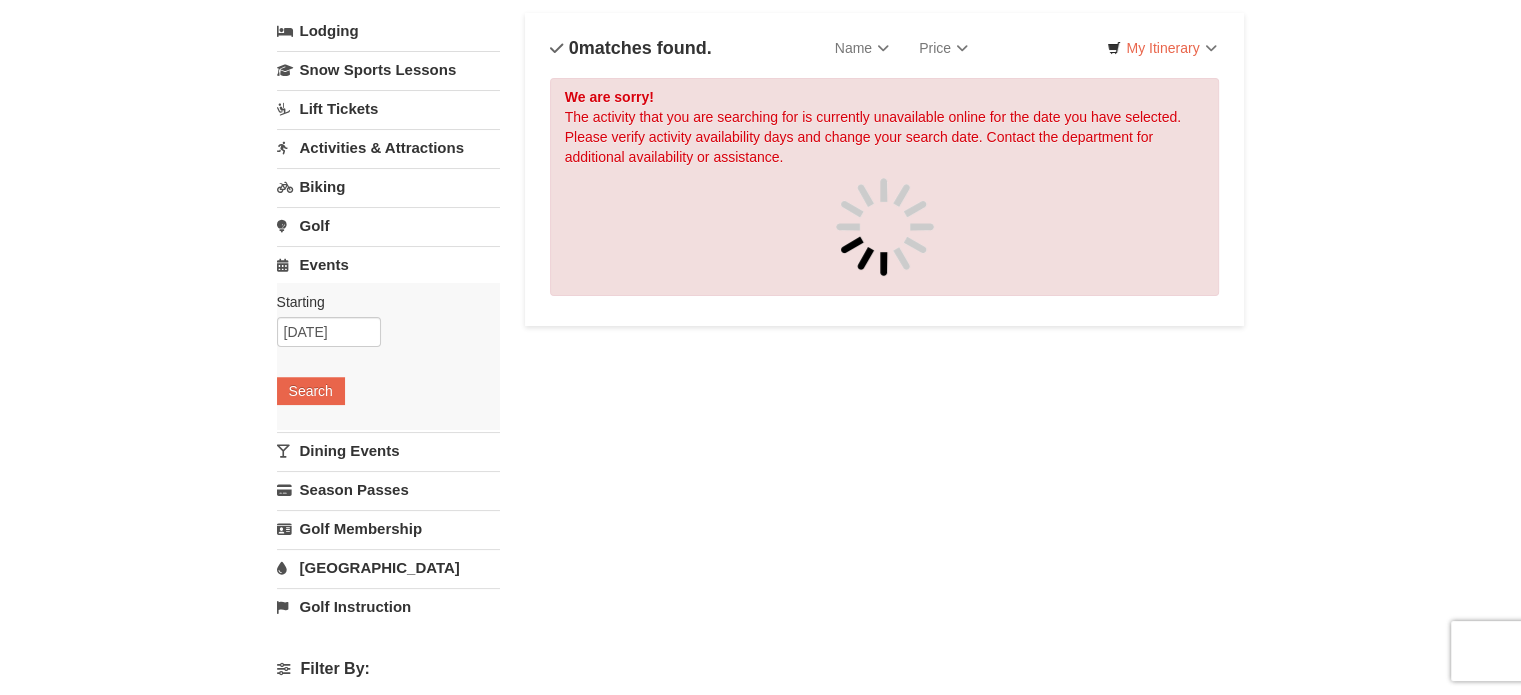 drag, startPoint x: 1531, startPoint y: 68, endPoint x: 1535, endPoint y: 135, distance: 67.11929 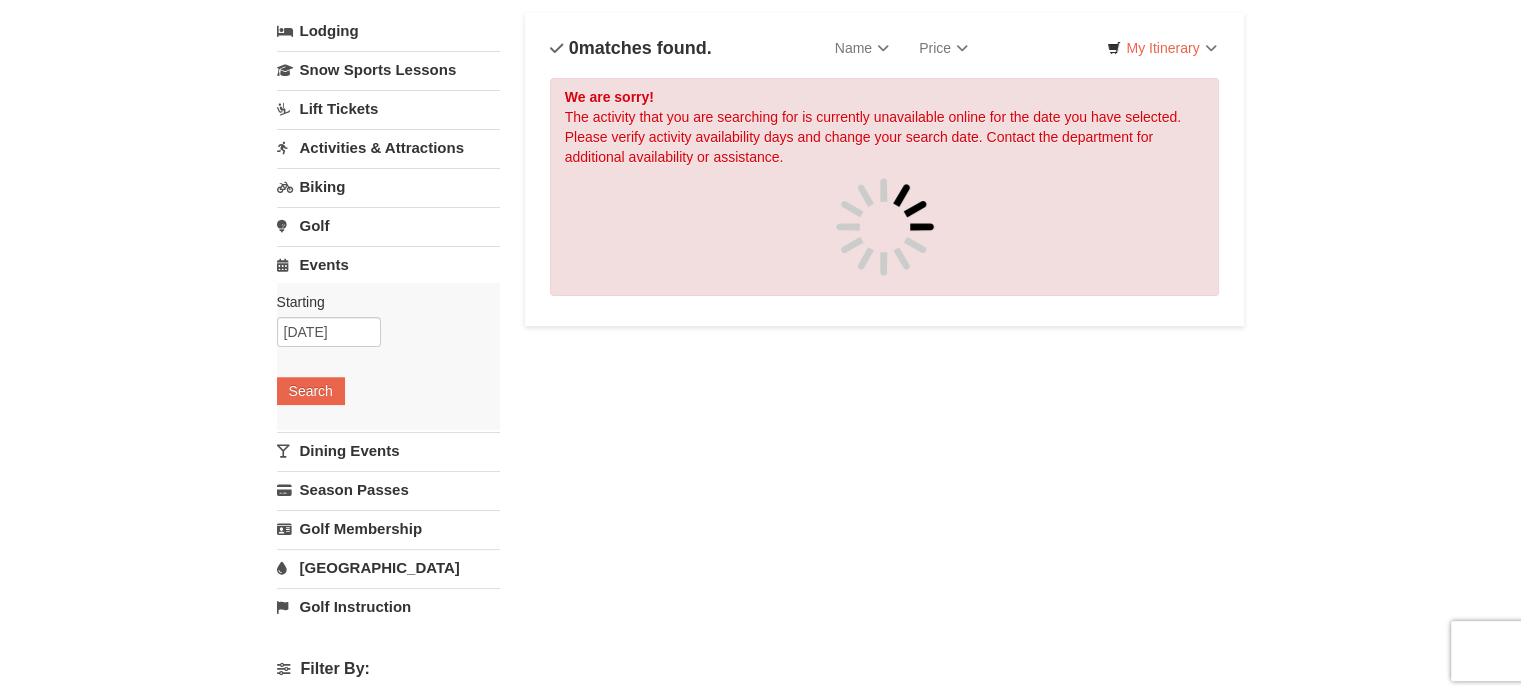 scroll, scrollTop: 169, scrollLeft: 0, axis: vertical 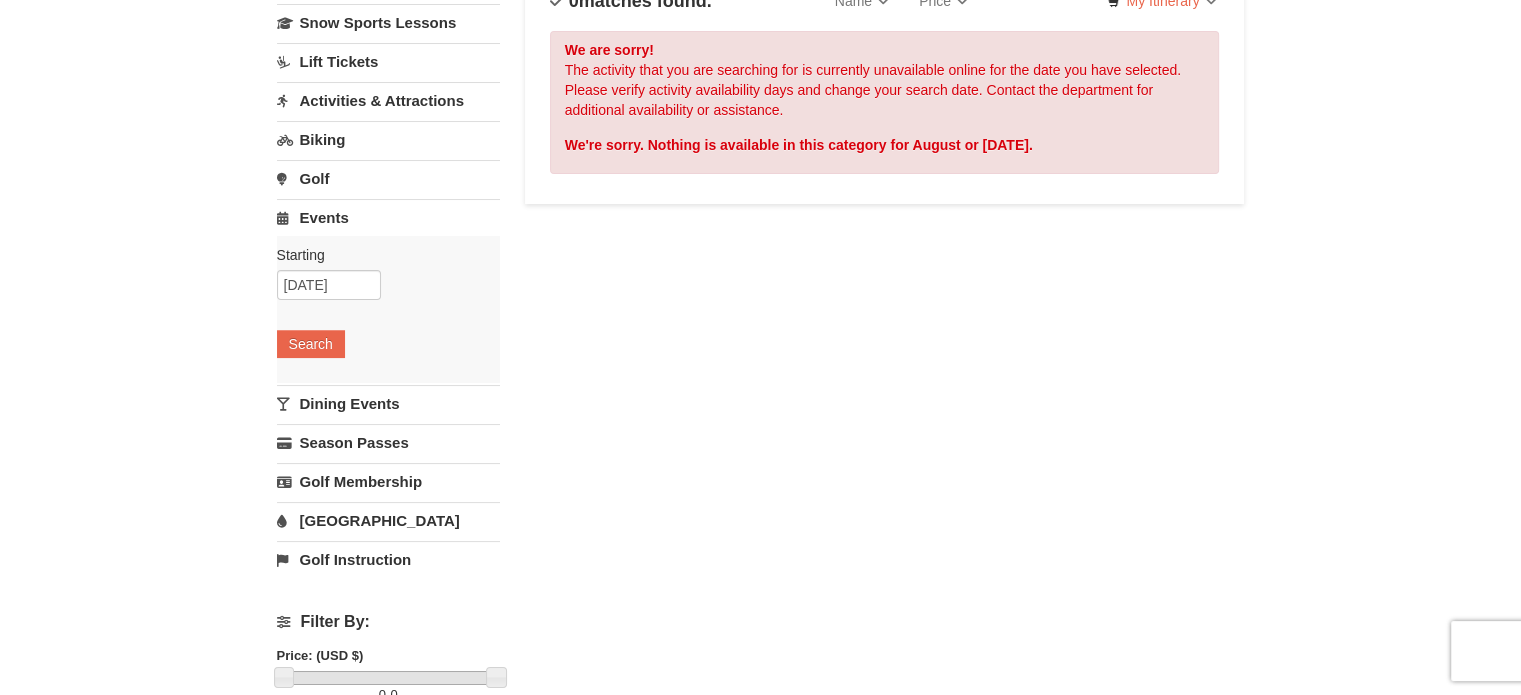 click on "Dining Events" at bounding box center (388, 403) 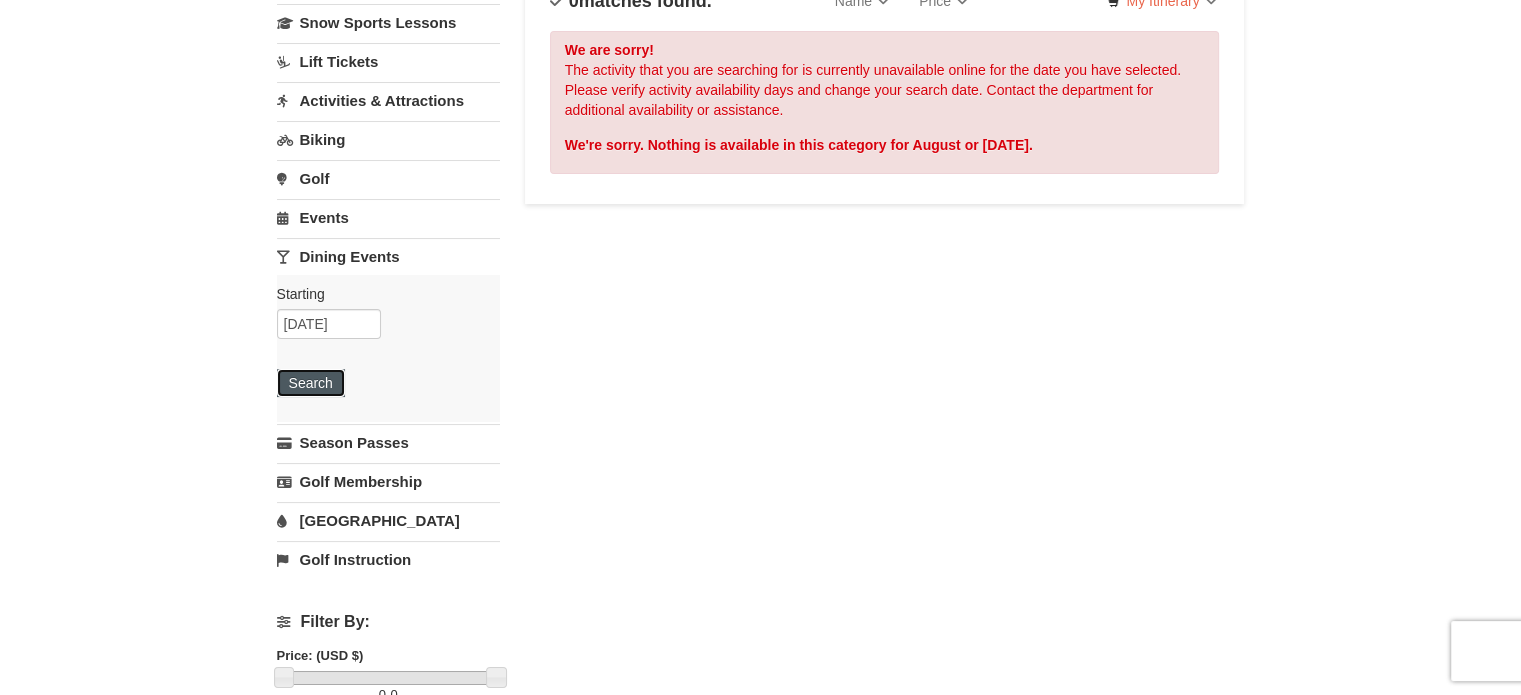 click on "Search" at bounding box center (311, 383) 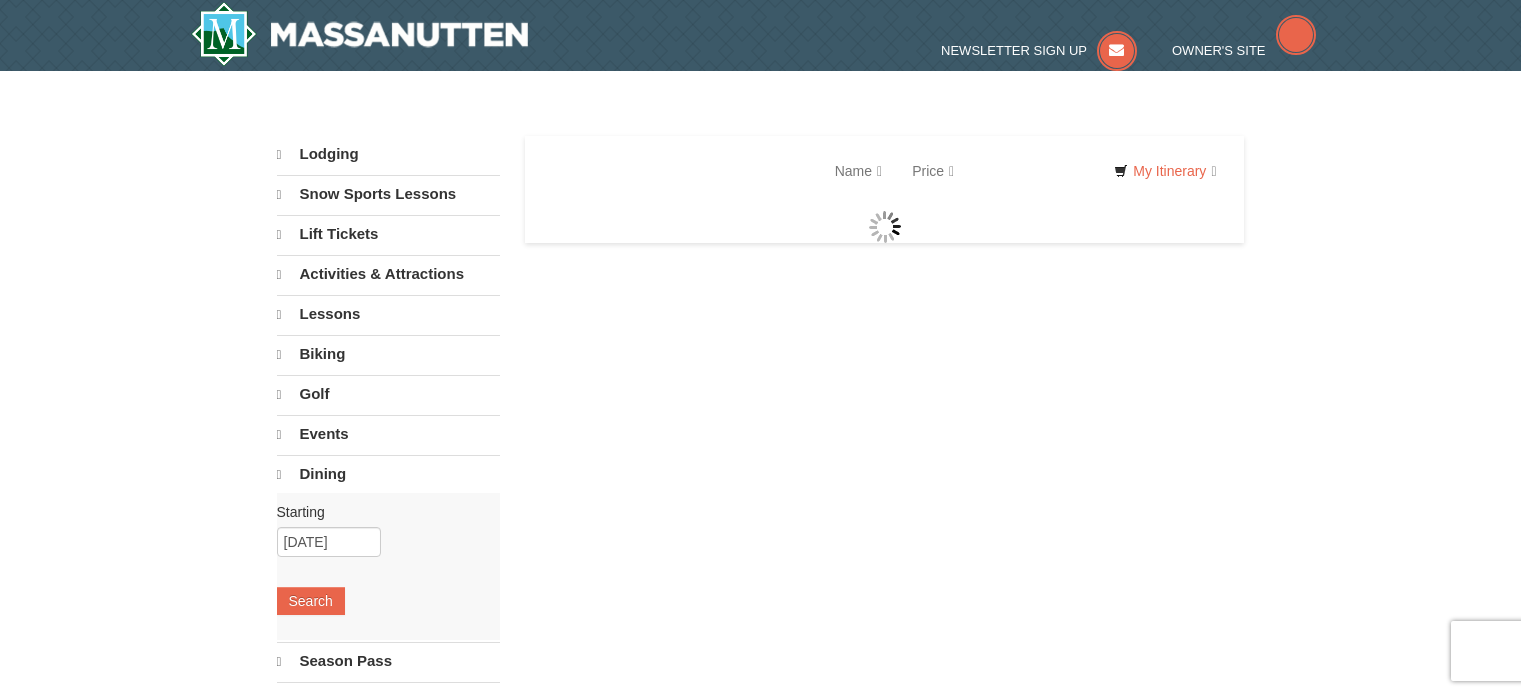 scroll, scrollTop: 0, scrollLeft: 0, axis: both 